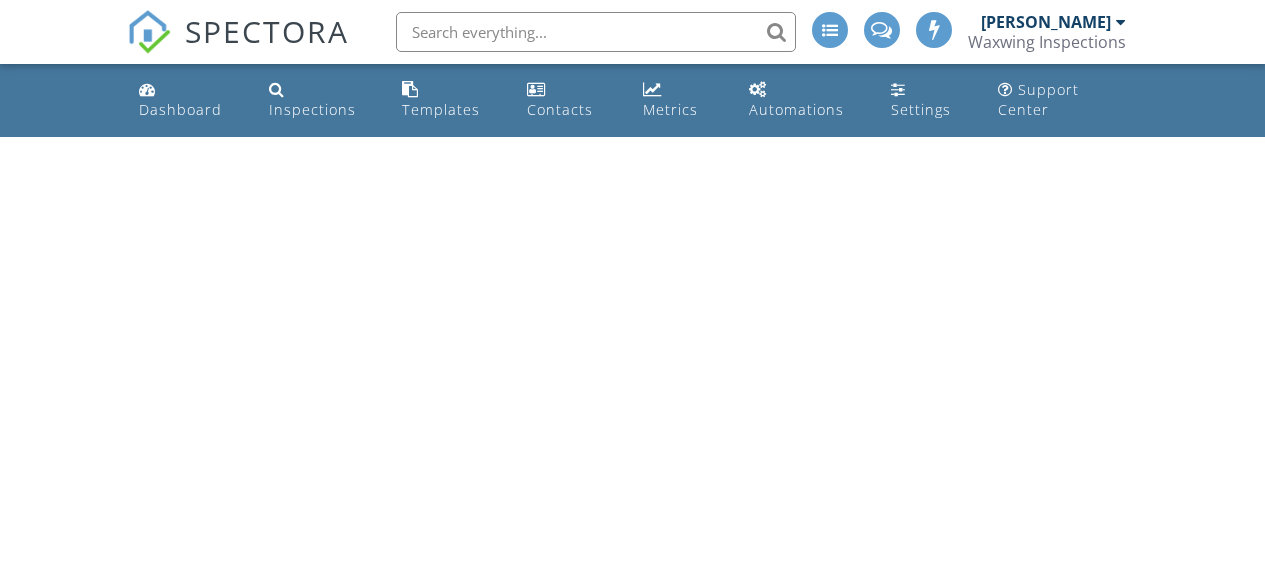 scroll, scrollTop: 0, scrollLeft: 0, axis: both 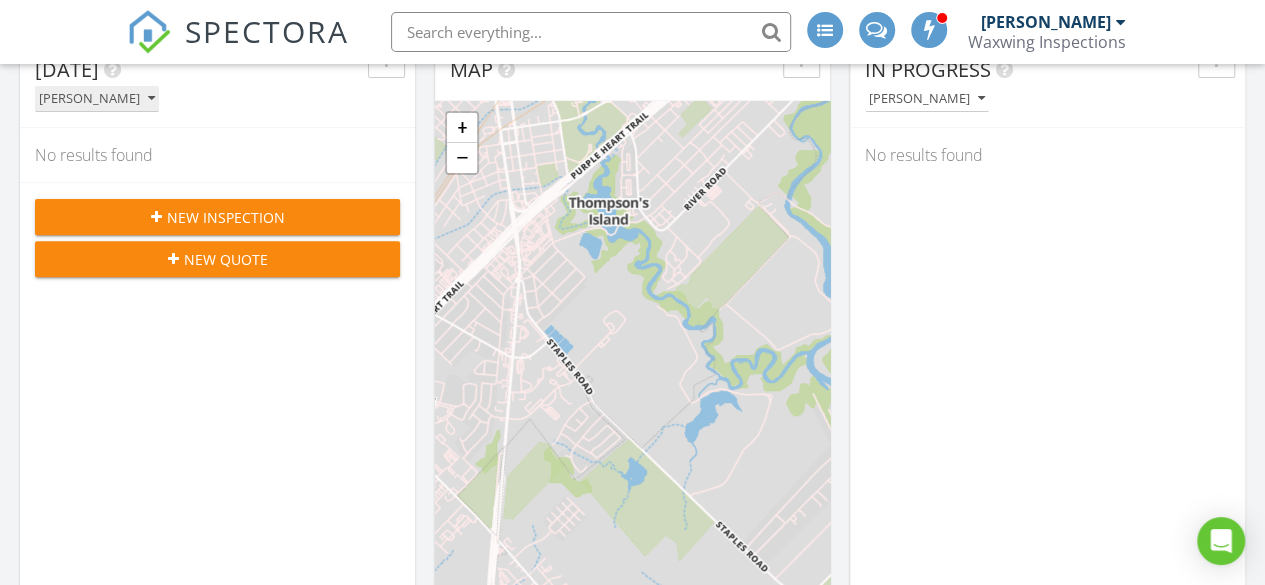 click on "[PERSON_NAME]" at bounding box center (97, 99) 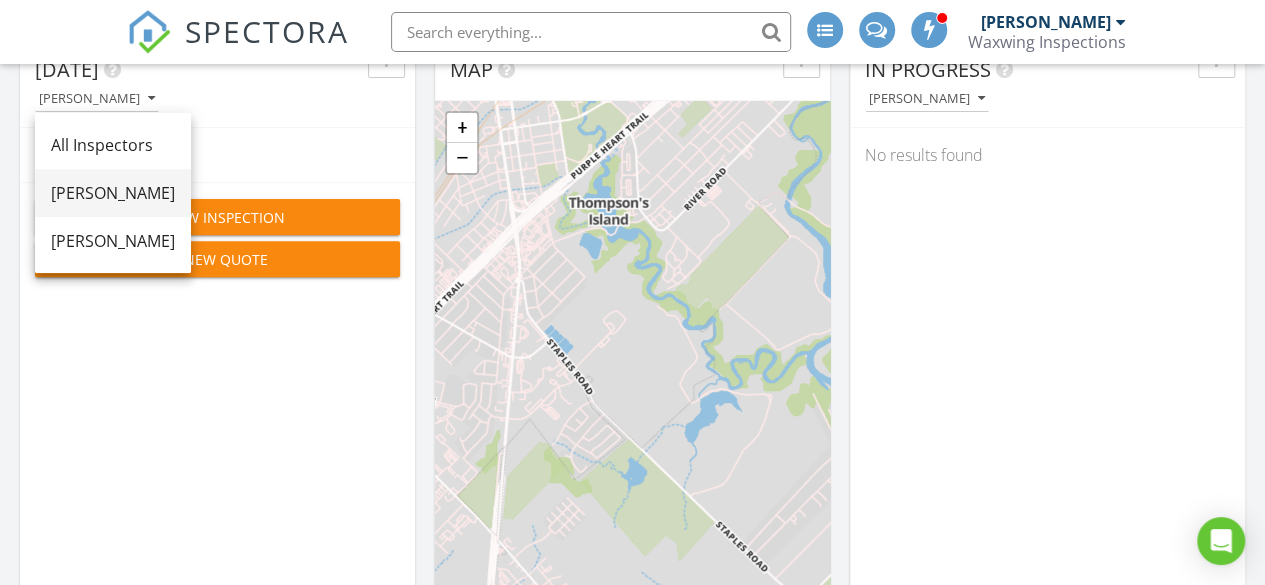 click on "[PERSON_NAME]" at bounding box center [113, 193] 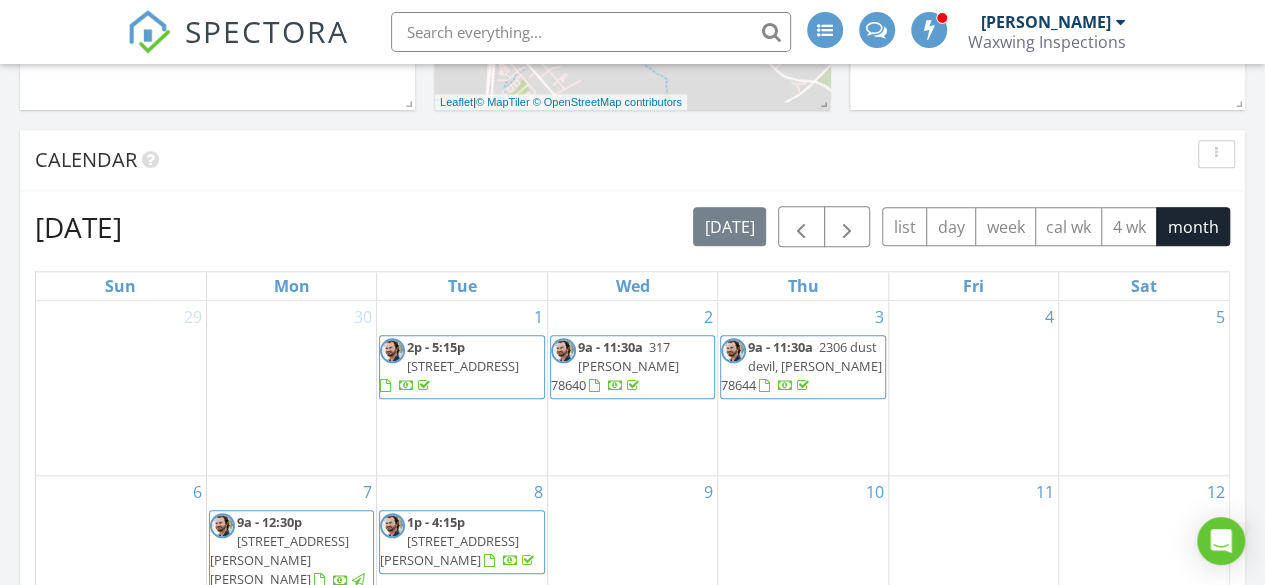 scroll, scrollTop: 842, scrollLeft: 0, axis: vertical 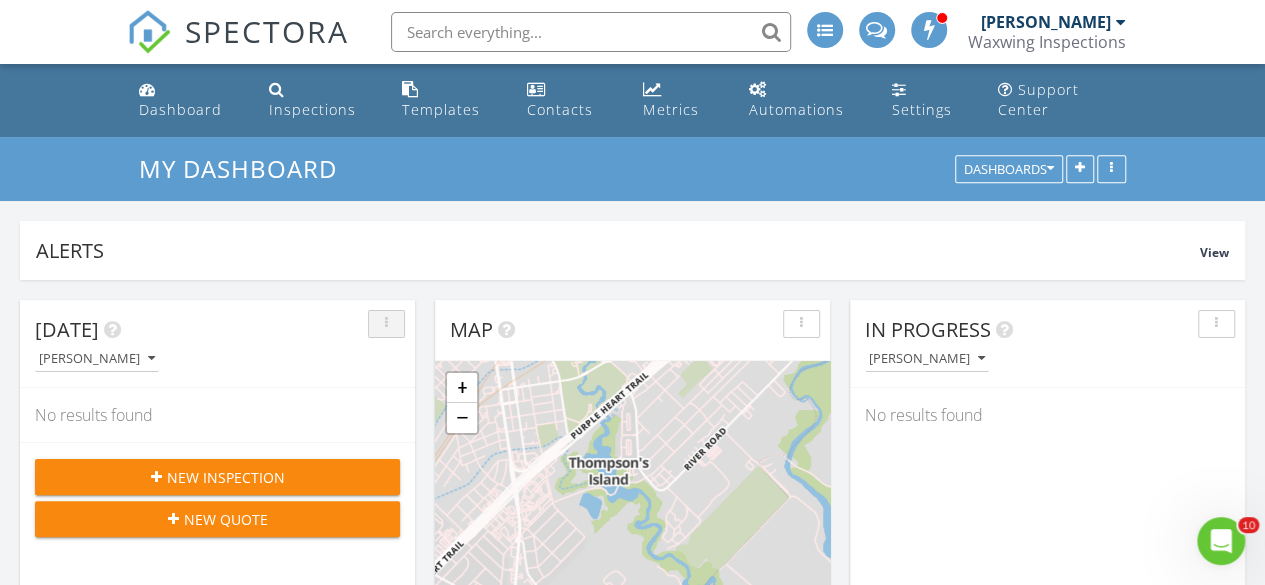 click at bounding box center (386, 324) 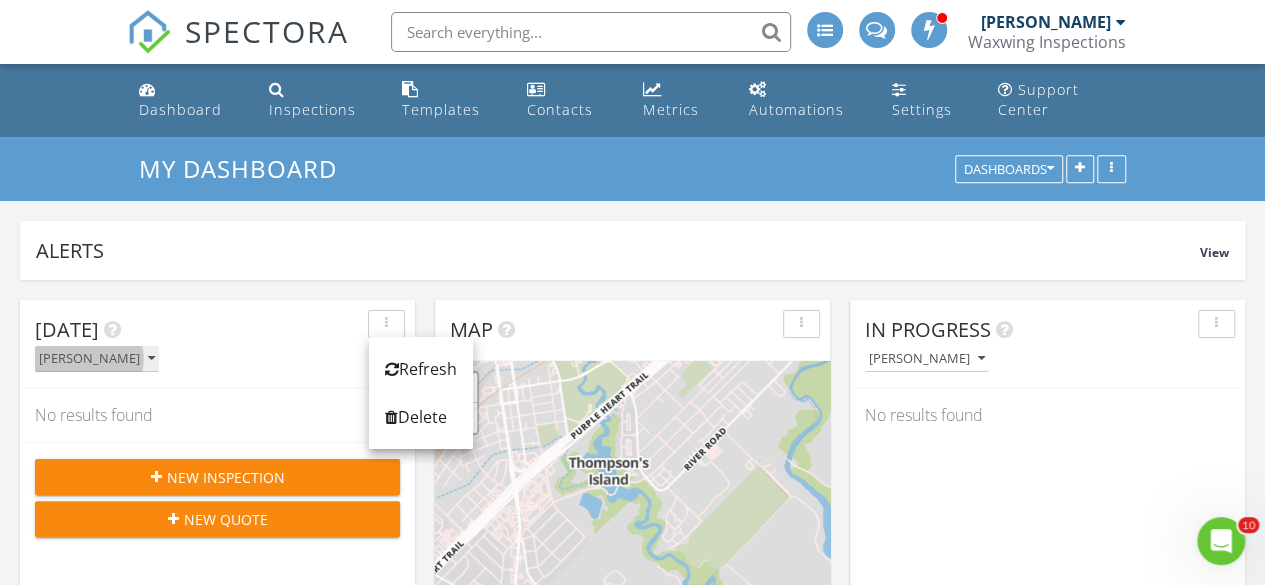 click on "Frank Vance" at bounding box center (97, 359) 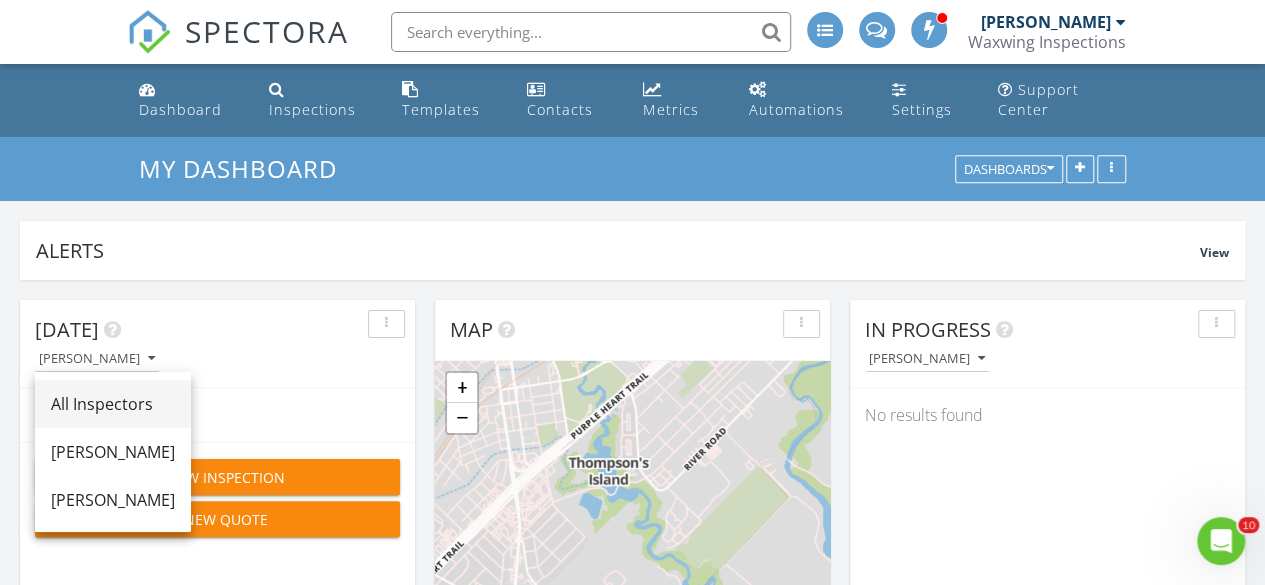 click on "All Inspectors" at bounding box center [113, 404] 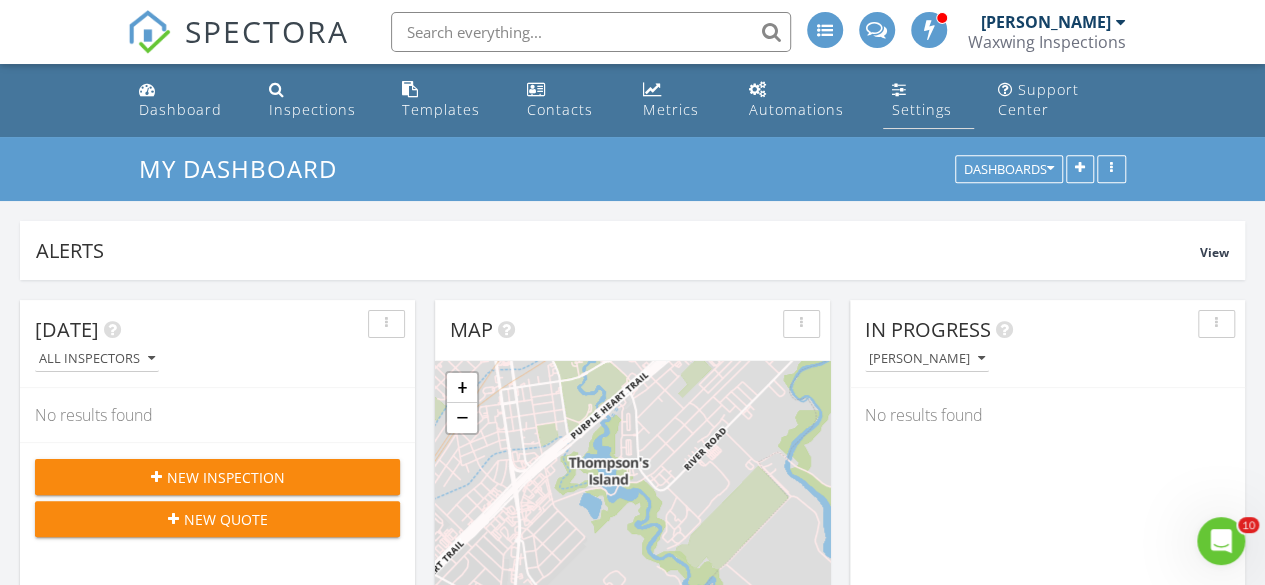 click on "Settings" at bounding box center (921, 109) 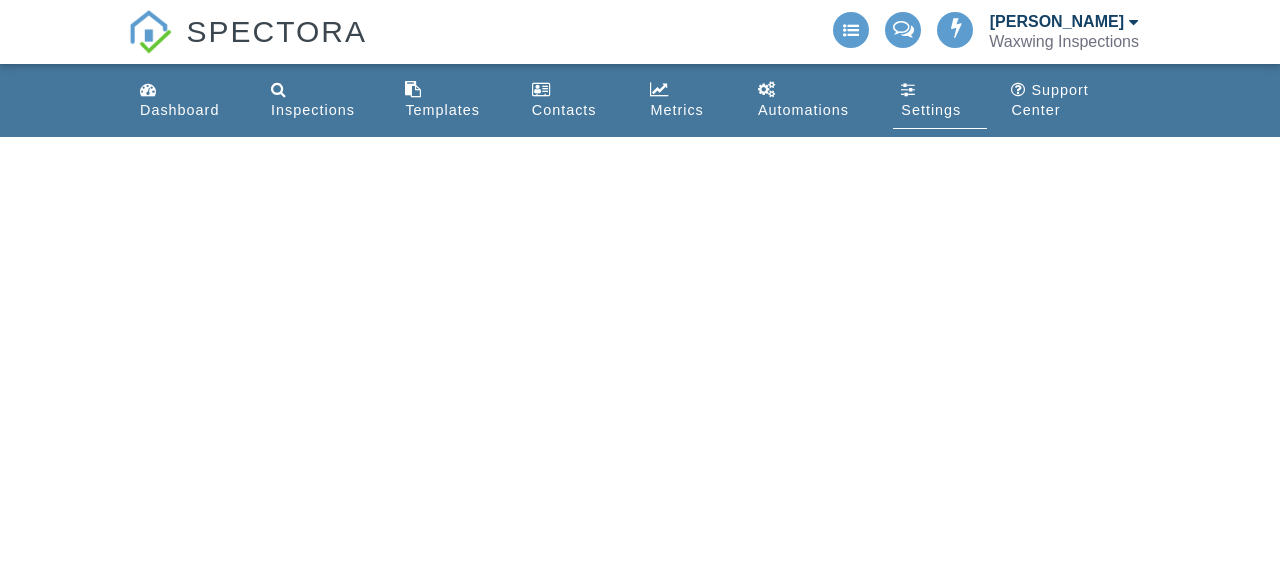 scroll, scrollTop: 0, scrollLeft: 0, axis: both 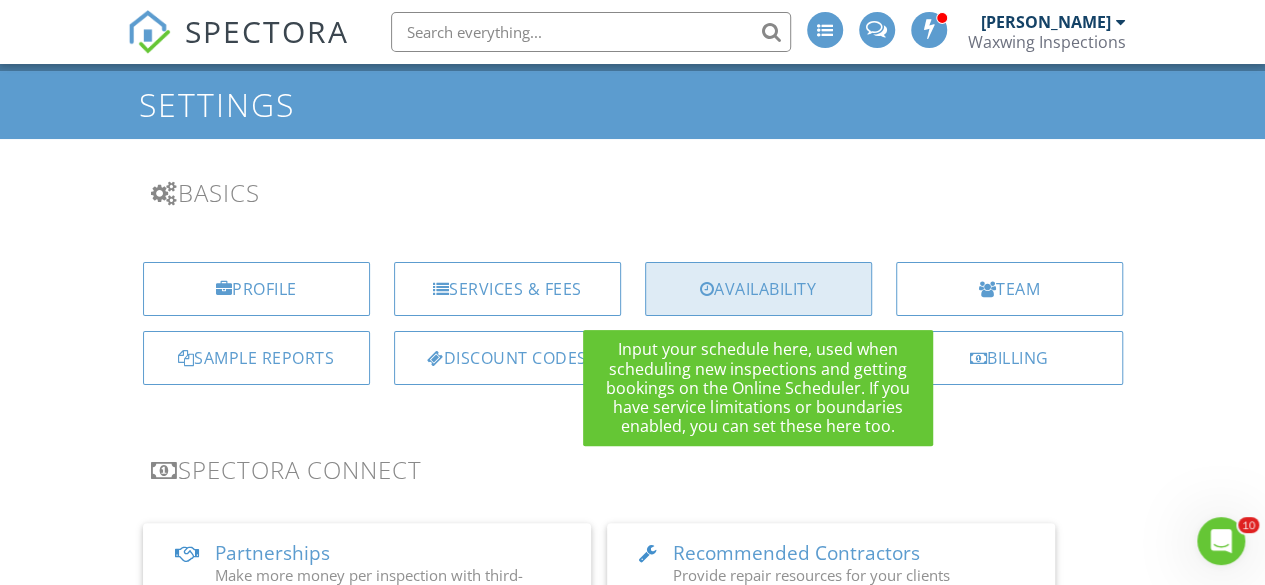 click on "Availability" at bounding box center (758, 289) 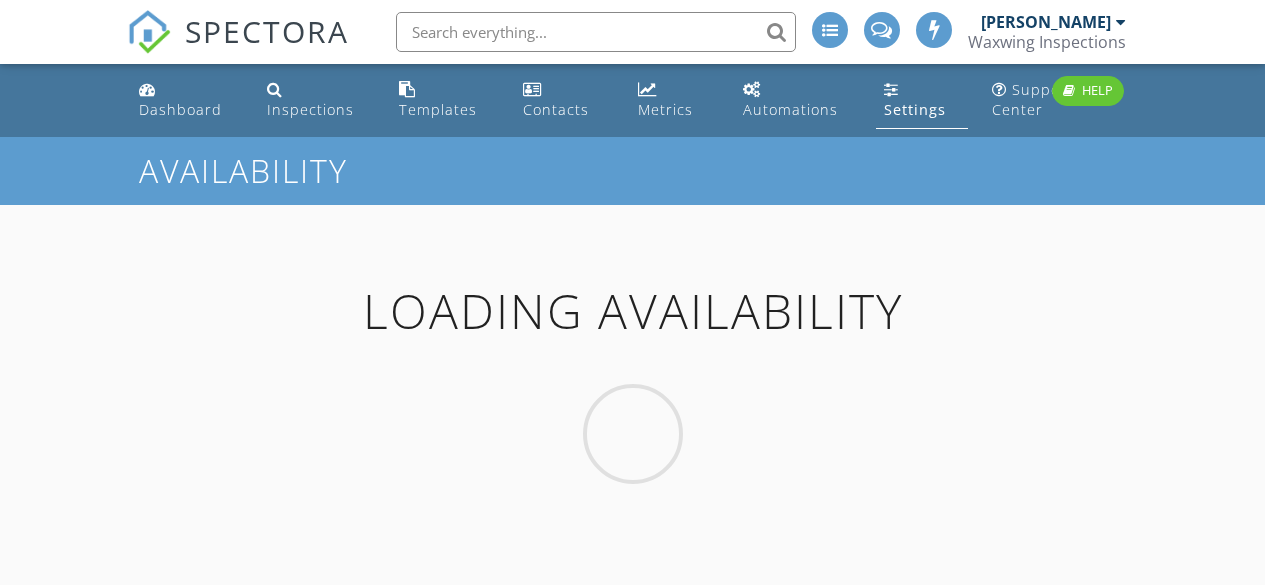scroll, scrollTop: 0, scrollLeft: 0, axis: both 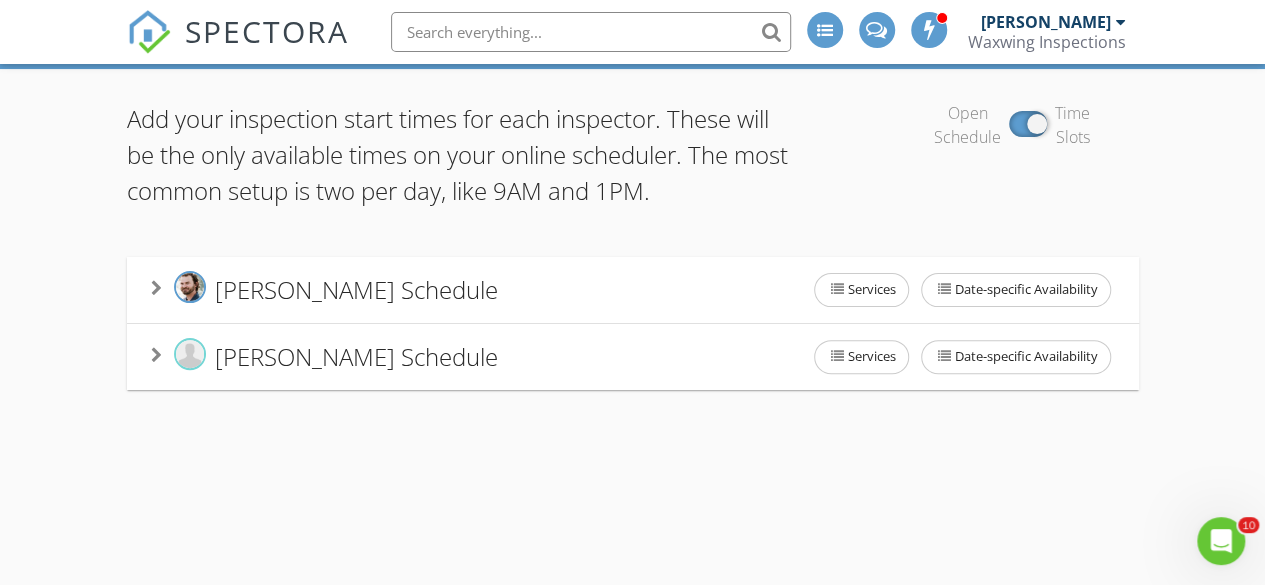 click on "Frank Vance's Schedule" at bounding box center (356, 356) 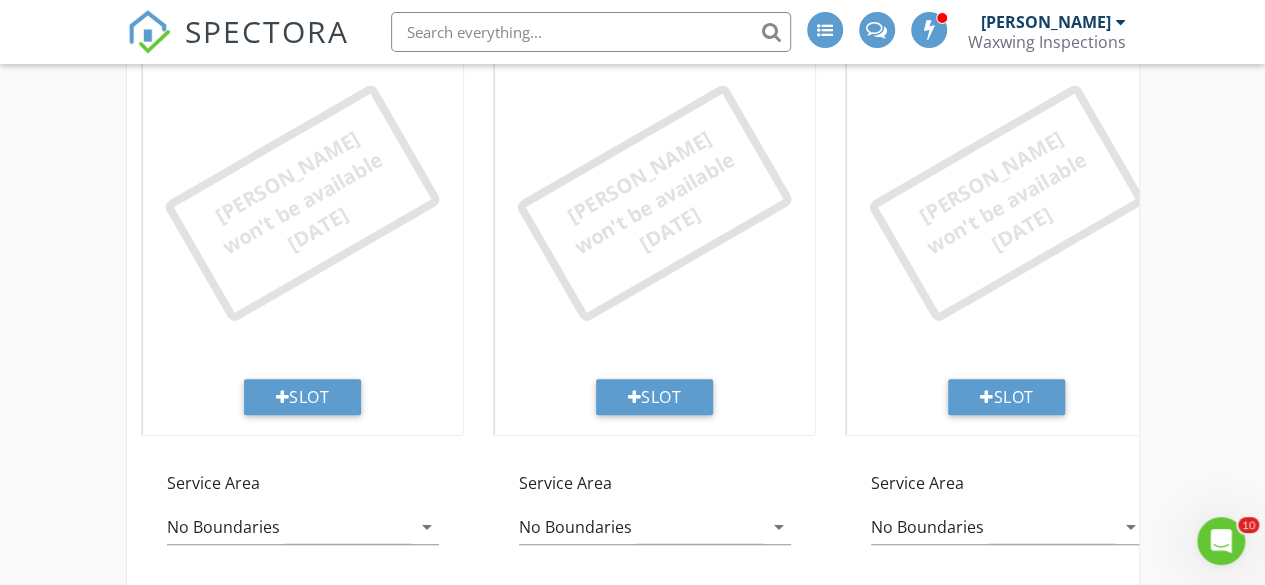 scroll, scrollTop: 650, scrollLeft: 0, axis: vertical 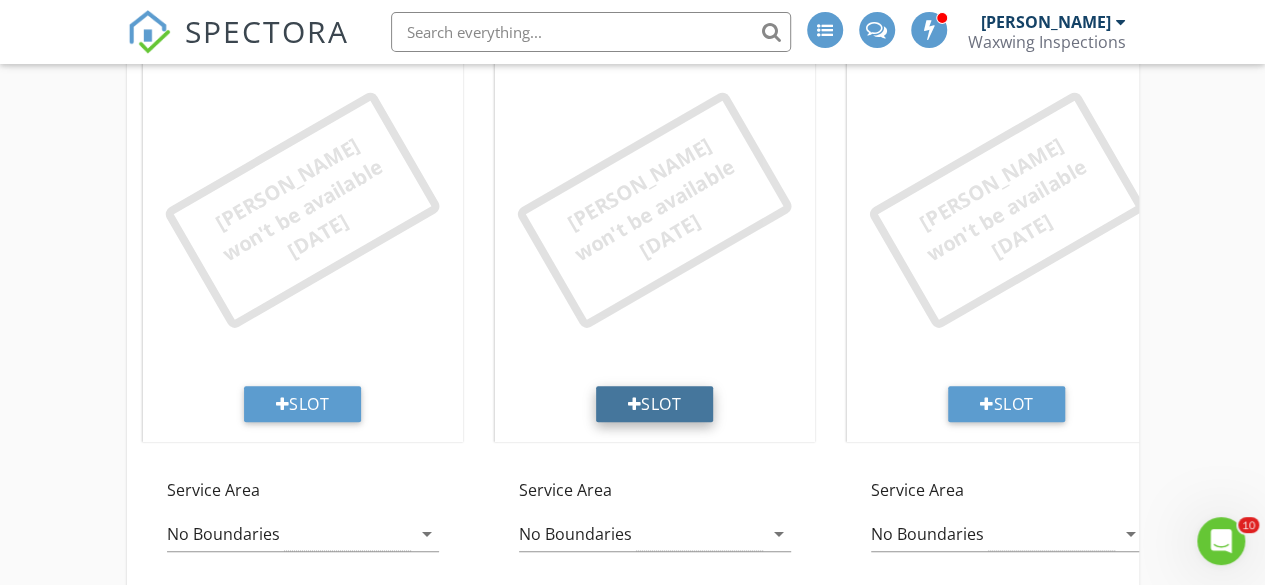 click on "Slot" at bounding box center (655, 404) 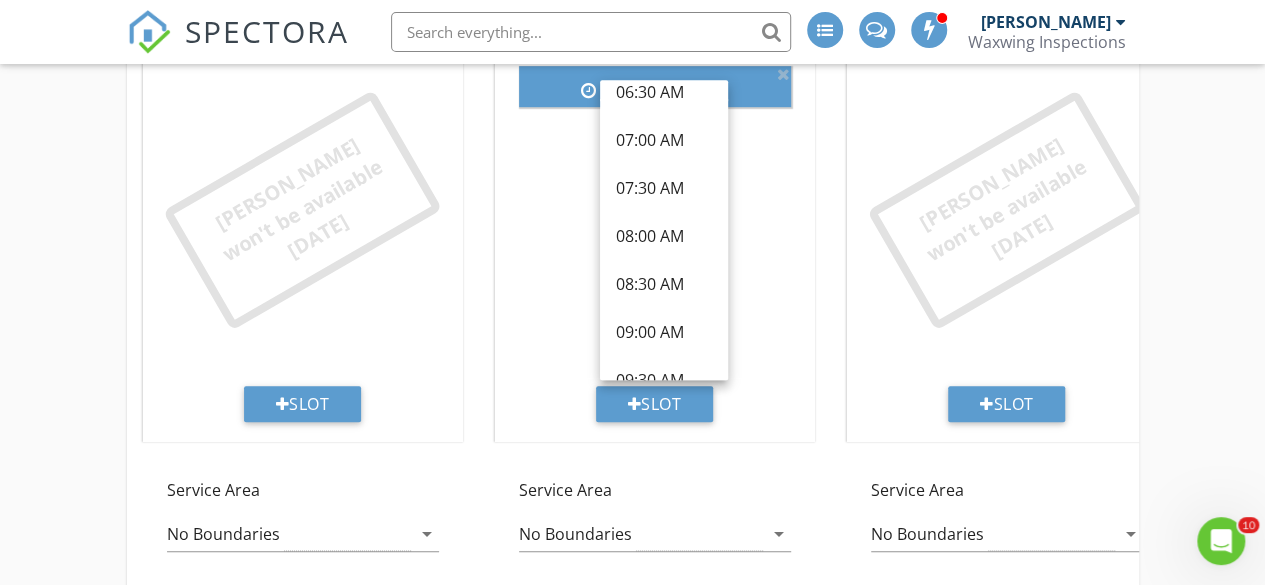 scroll, scrollTop: 0, scrollLeft: 0, axis: both 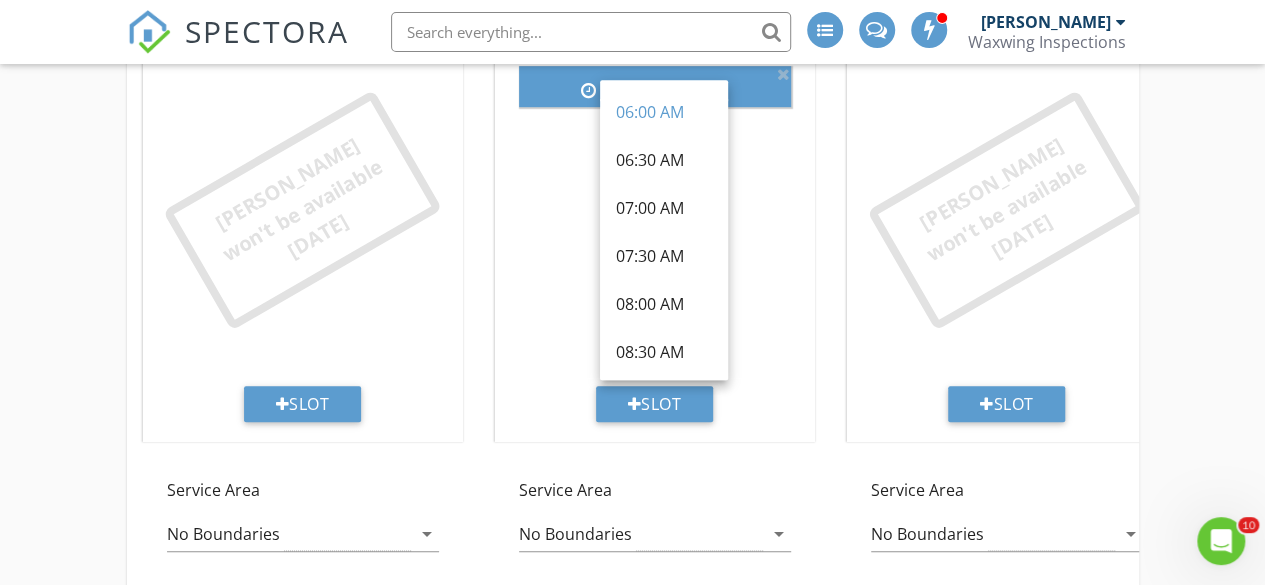 click on "Add your inspection start times for each inspector. These will
be the only available times on your online scheduler. The most
common setup is two per day, like 9AM and 1PM.
Open
Schedule
Time
Slots
Sean Goodspeed's Schedule
Services
Date-specific Availability
Sunday
Sean won't be available today
Slot
Service Area
No Boundaries arrow_drop_down
Monday
09:00 AM arrow_drop_down       02:00 PM arrow_drop_down
Slot
Service Area
No Boundaries arrow_drop_down
Tuesday
09:00 AM arrow_drop_down       02:00 PM arrow_drop_down
Slot
Service Area
No Boundaries arrow_drop_down
Wednesday
09:00 AM arrow_drop_down" at bounding box center [632, 130] 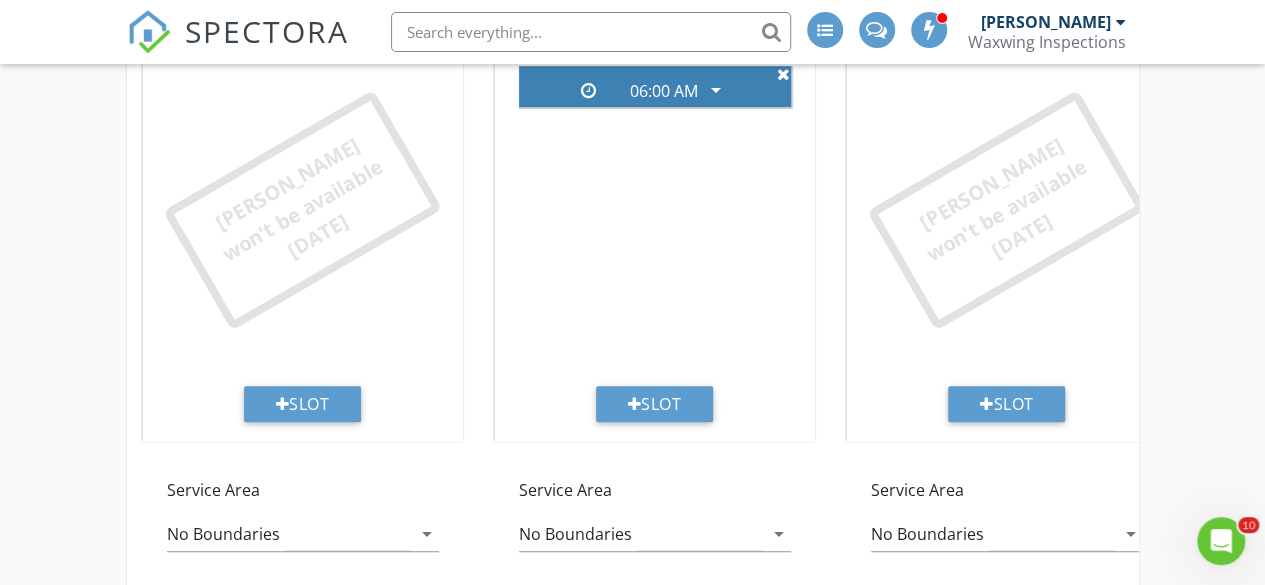 click at bounding box center [783, 74] 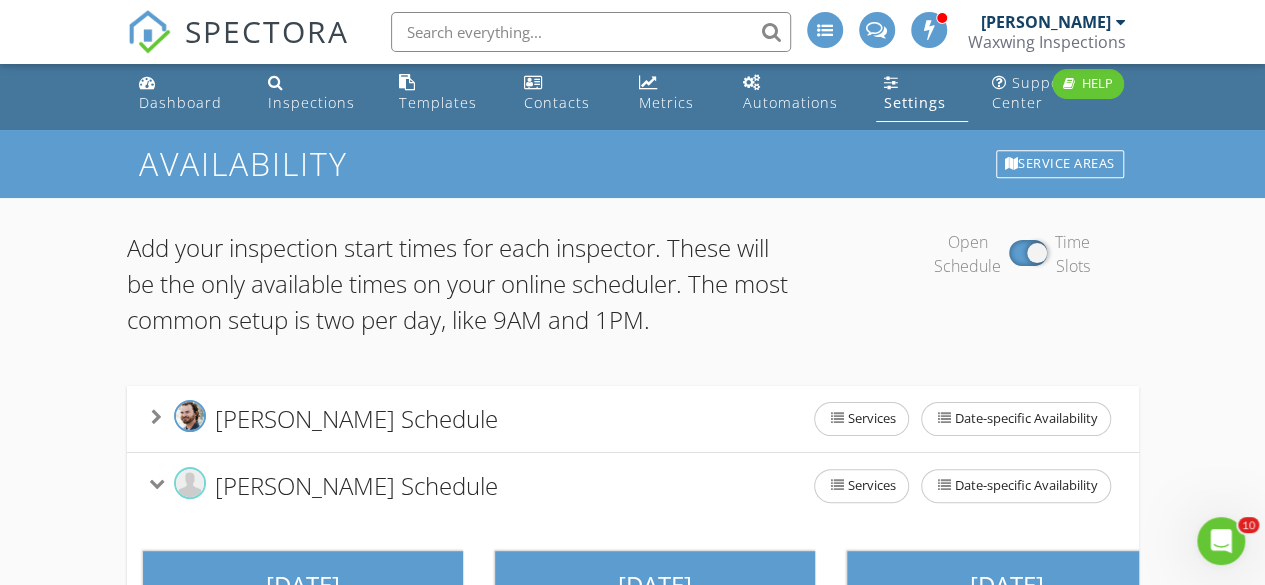scroll, scrollTop: 2, scrollLeft: 0, axis: vertical 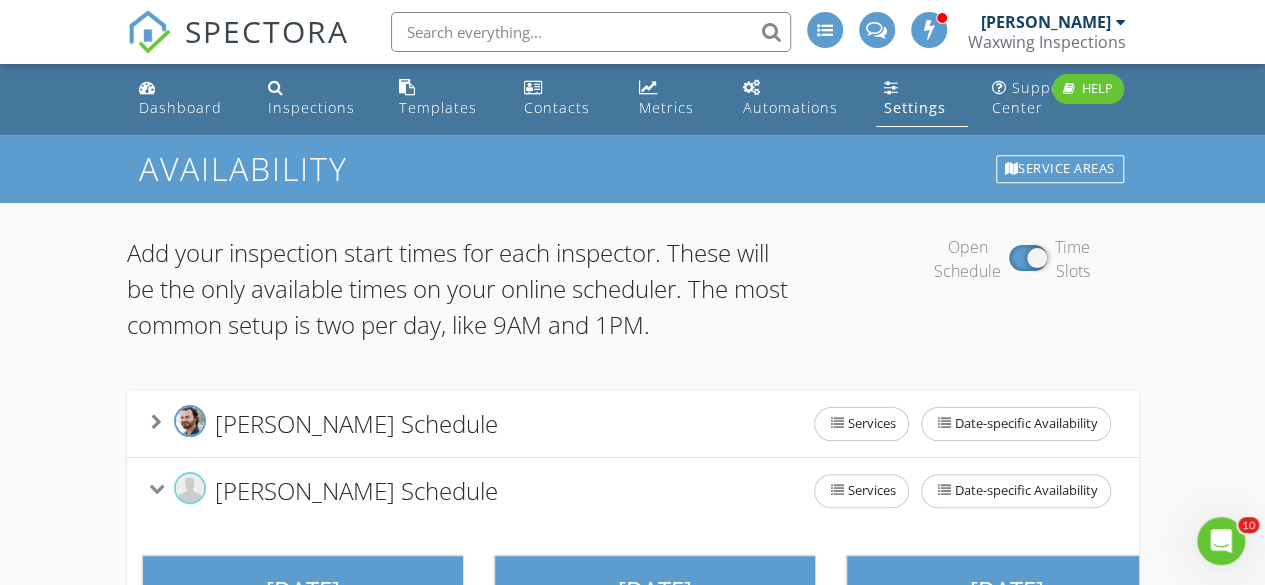 click on "Open
Schedule
Time
Slots" at bounding box center (1011, 259) 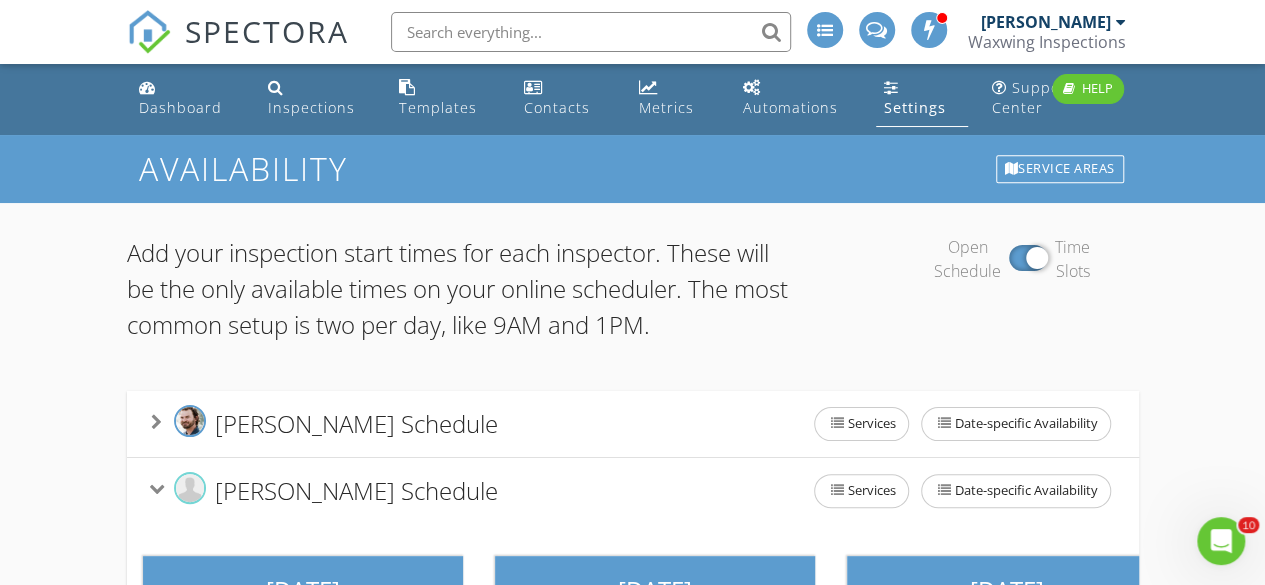 click at bounding box center [1028, 258] 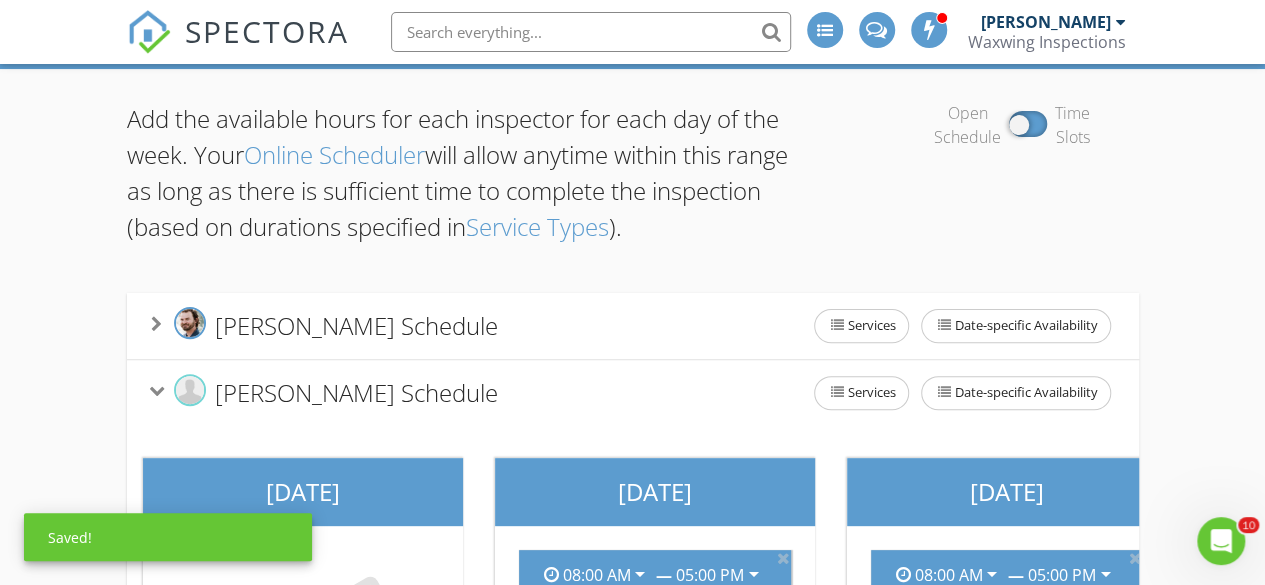 scroll, scrollTop: 138, scrollLeft: 0, axis: vertical 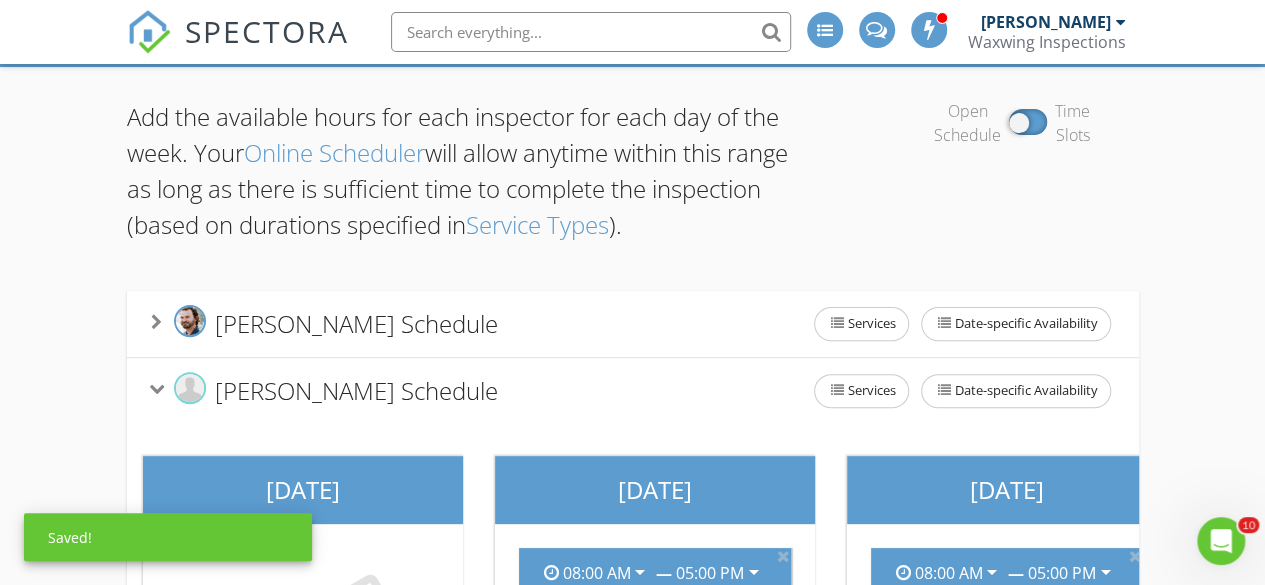 click on "[PERSON_NAME] Schedule" at bounding box center (356, 323) 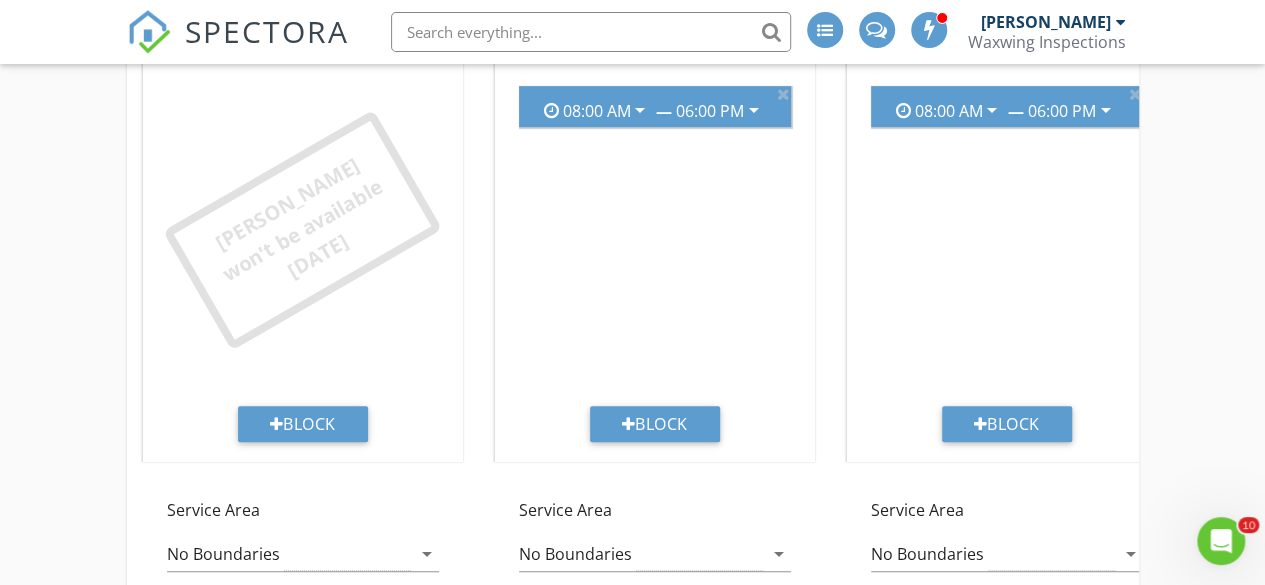 scroll, scrollTop: 547, scrollLeft: 0, axis: vertical 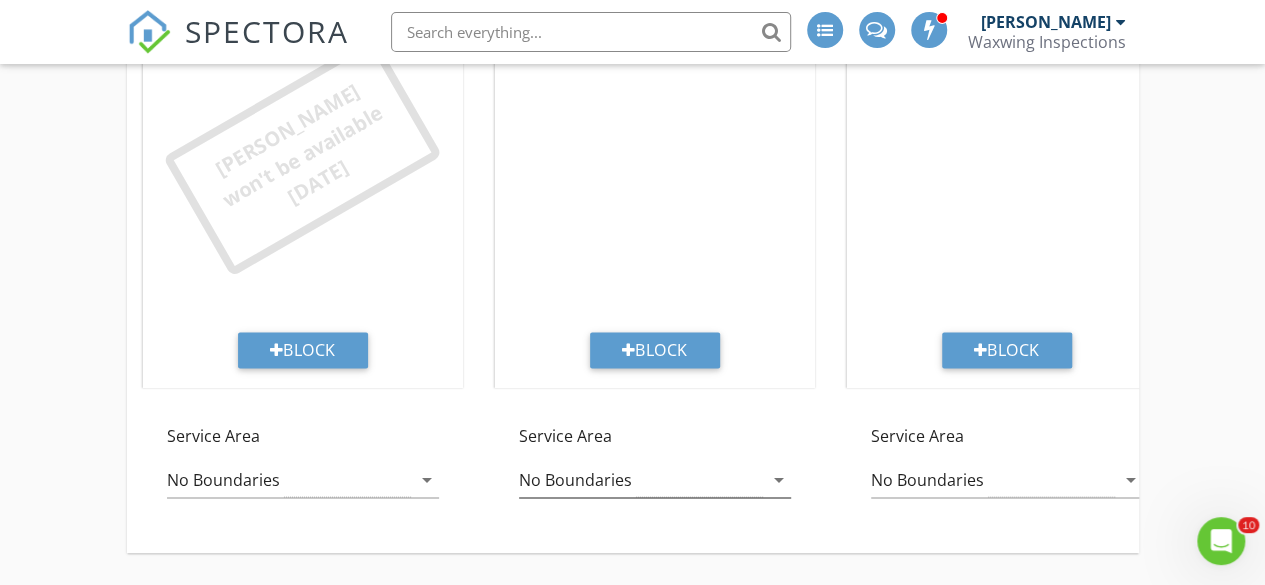 click on "No Boundaries" at bounding box center [641, 480] 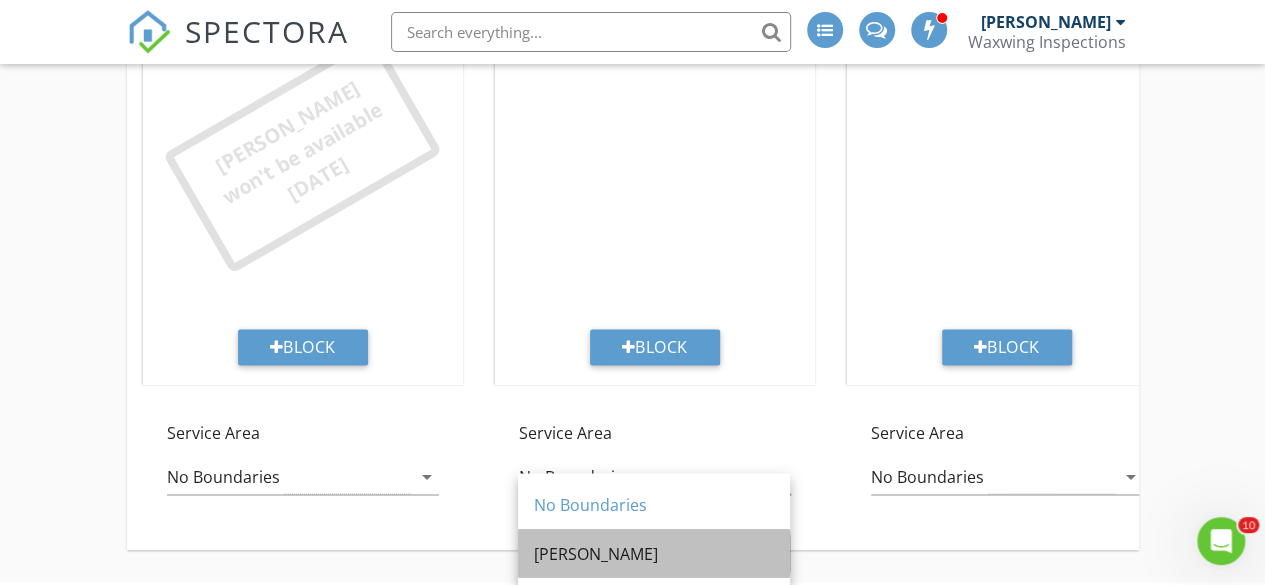 click on "[PERSON_NAME]" at bounding box center [654, 553] 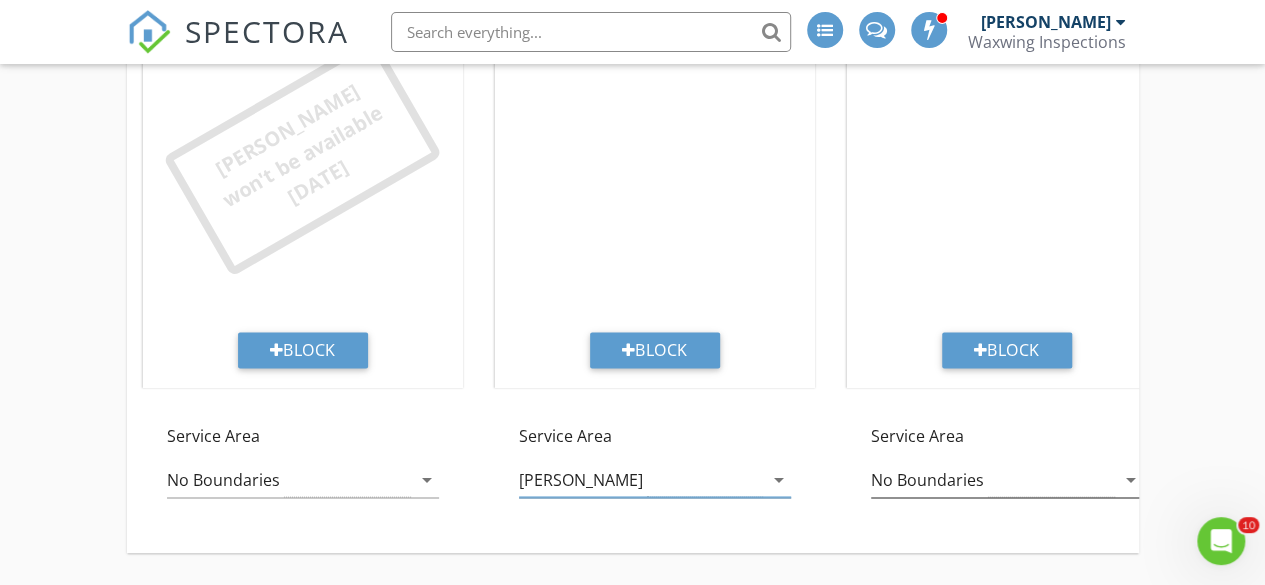 click on "No Boundaries" at bounding box center [927, 480] 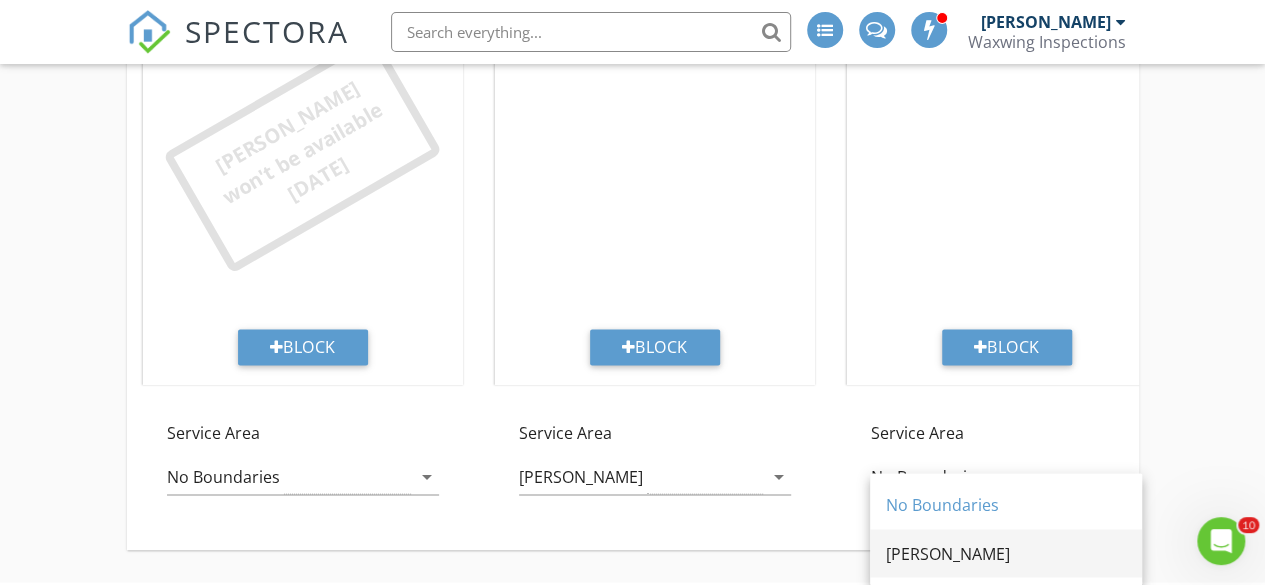 click on "[PERSON_NAME]" at bounding box center (1006, 553) 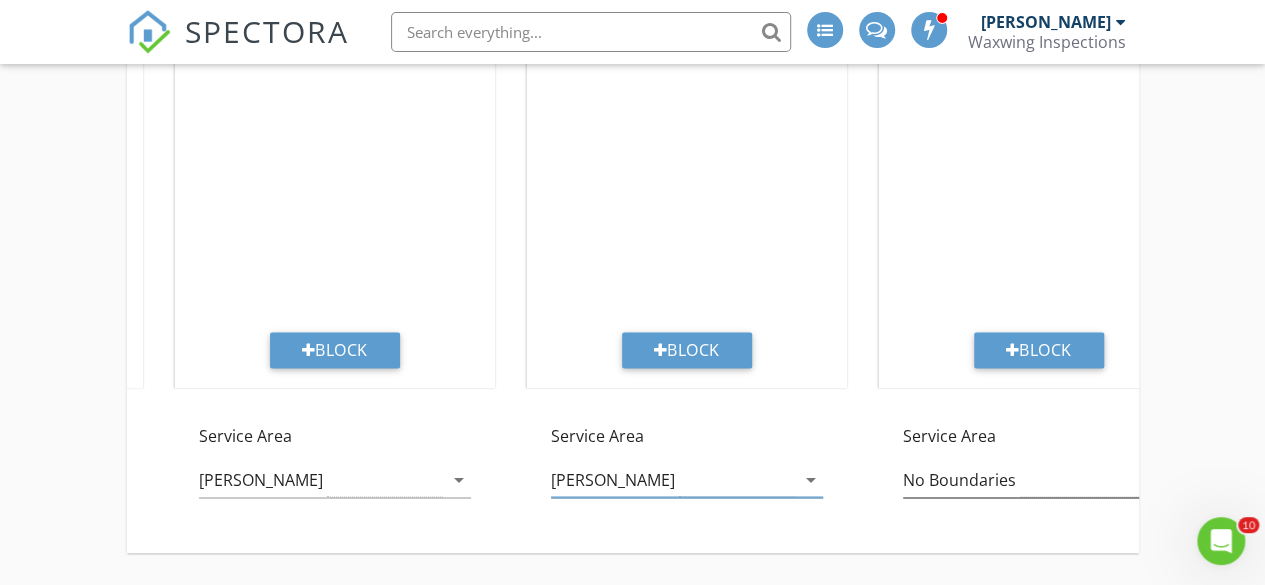 click on "No Boundaries arrow_drop_down" at bounding box center (1039, 480) 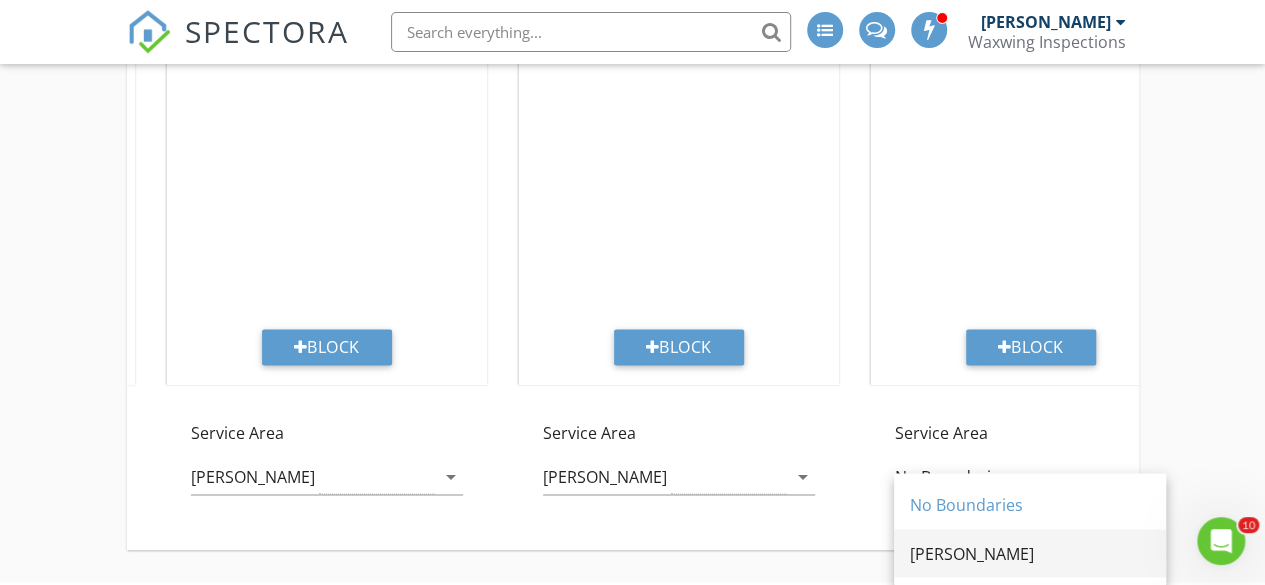 click on "[PERSON_NAME]" at bounding box center (1030, 553) 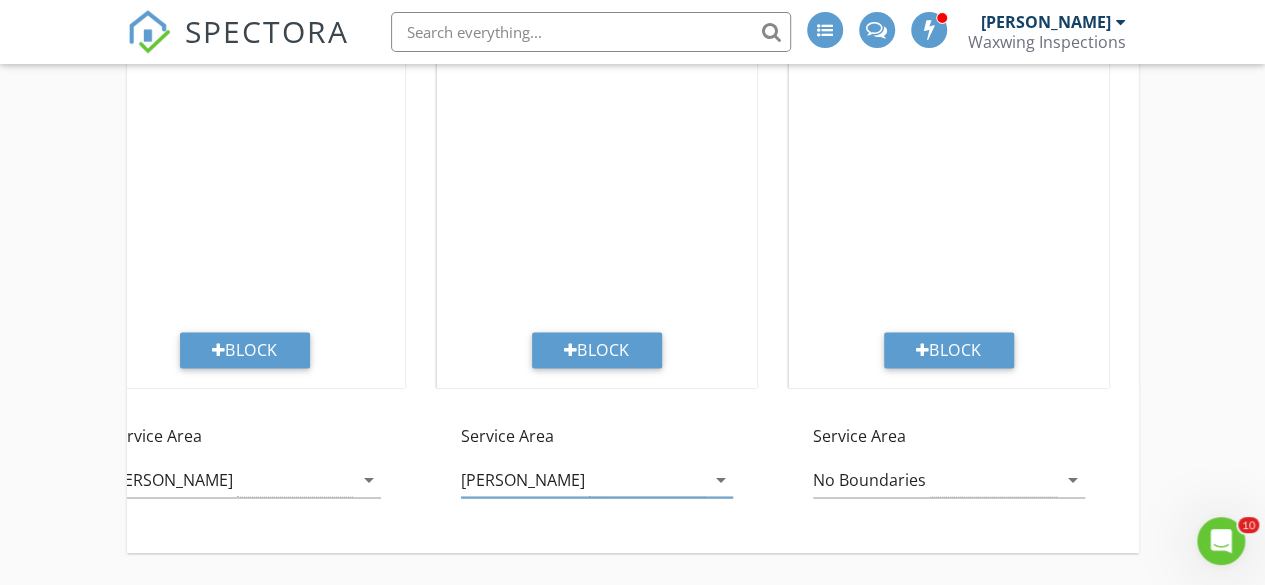 scroll, scrollTop: 0, scrollLeft: 768, axis: horizontal 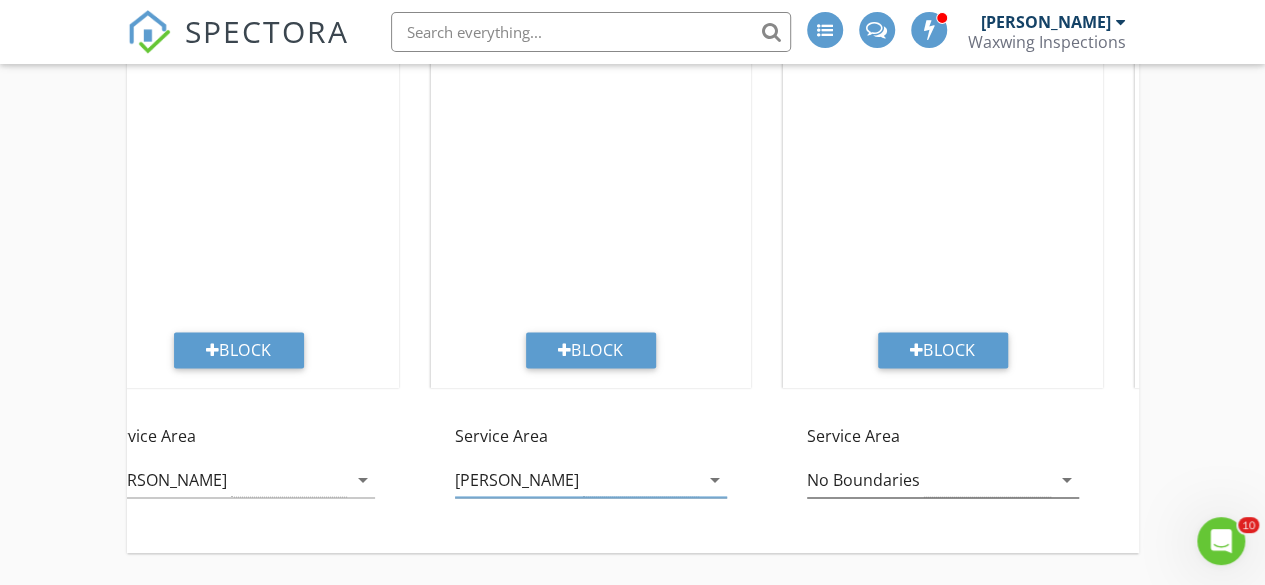 click on "No Boundaries arrow_drop_down" at bounding box center (943, 480) 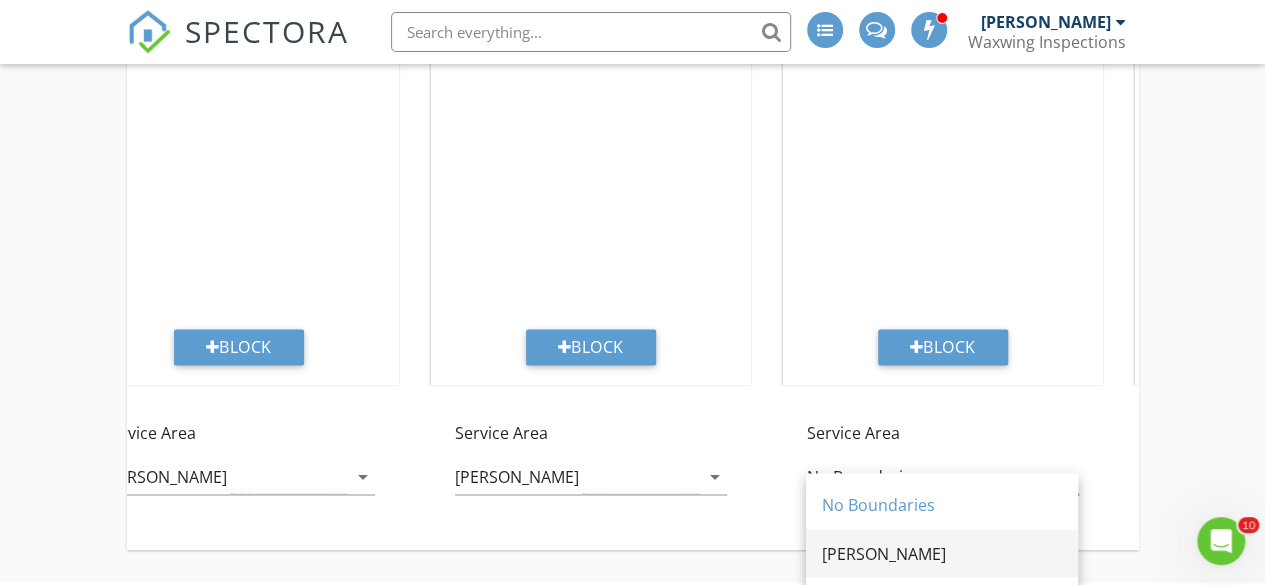 click on "[PERSON_NAME]" at bounding box center [942, 553] 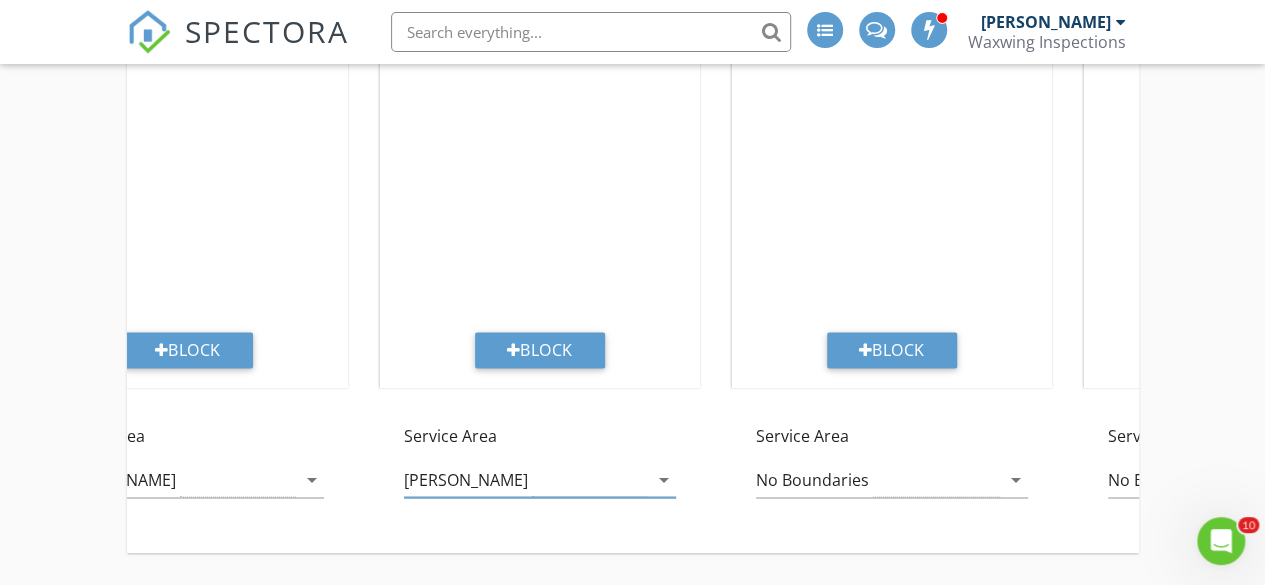 scroll, scrollTop: 0, scrollLeft: 1206, axis: horizontal 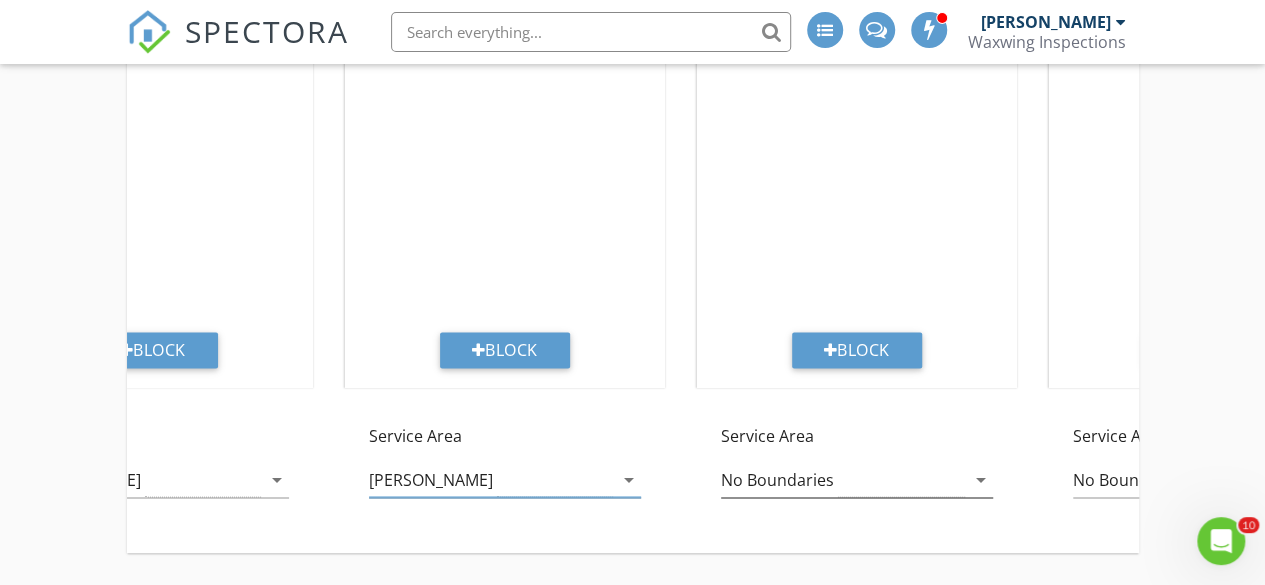 click on "No Boundaries arrow_drop_down" at bounding box center [857, 480] 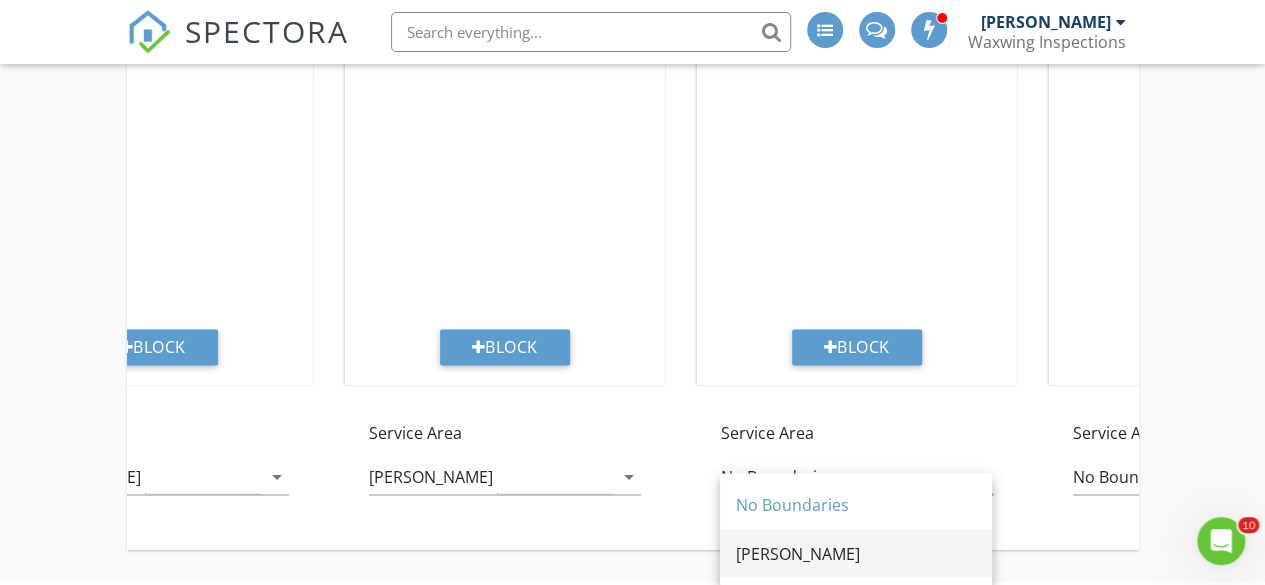 click on "[PERSON_NAME]" at bounding box center (856, 553) 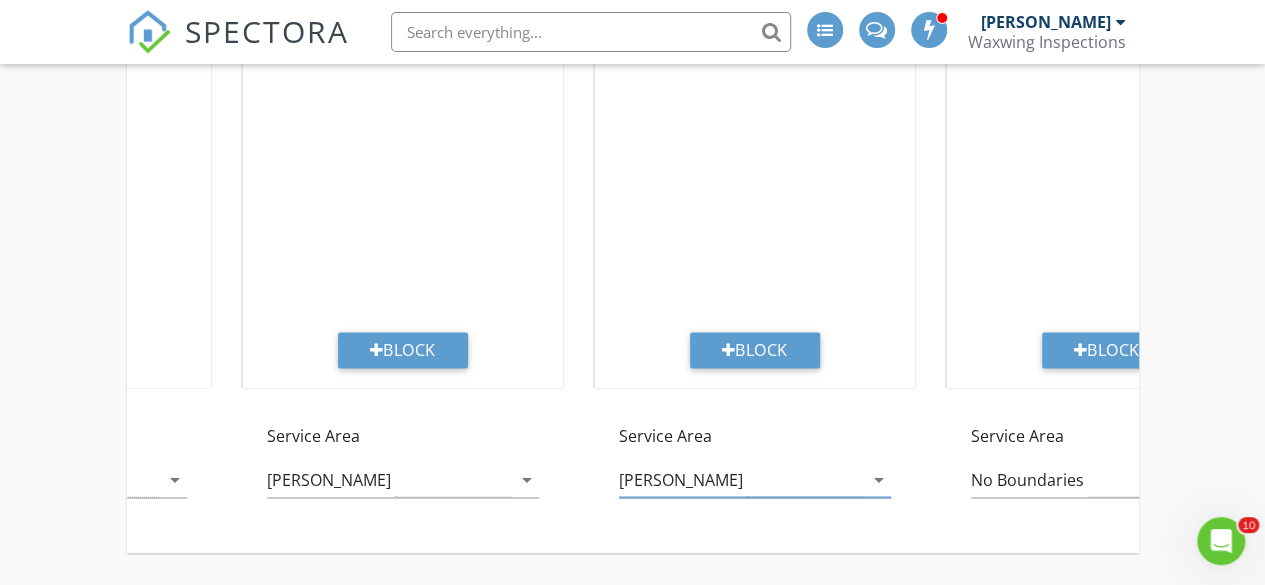 scroll, scrollTop: 0, scrollLeft: 1452, axis: horizontal 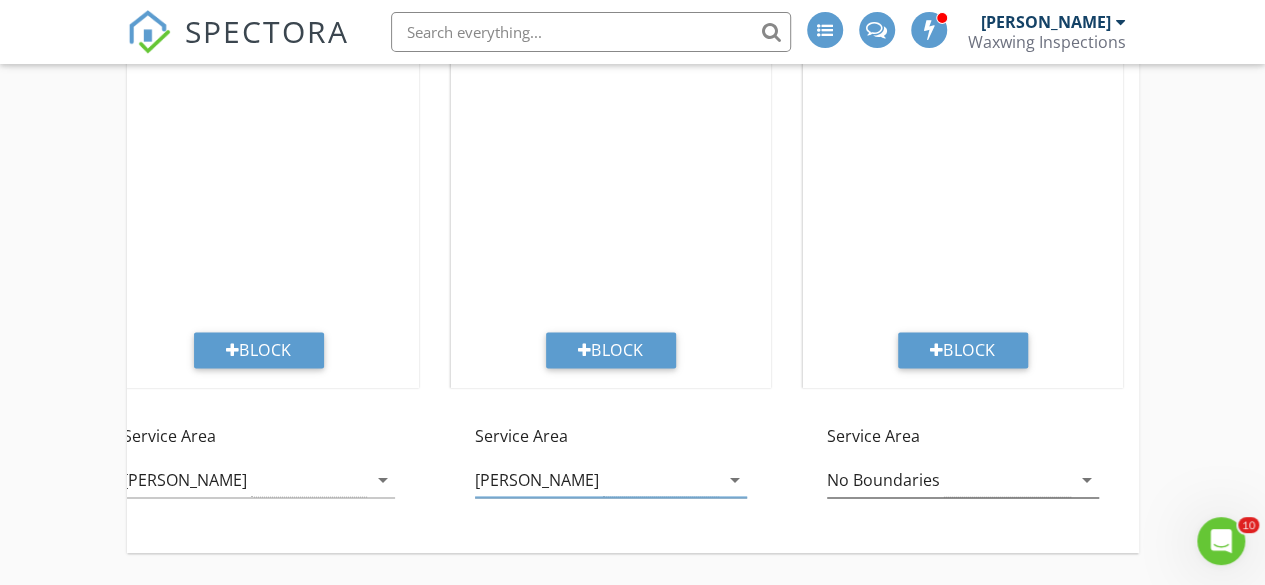 click on "No Boundaries arrow_drop_down" at bounding box center [963, 480] 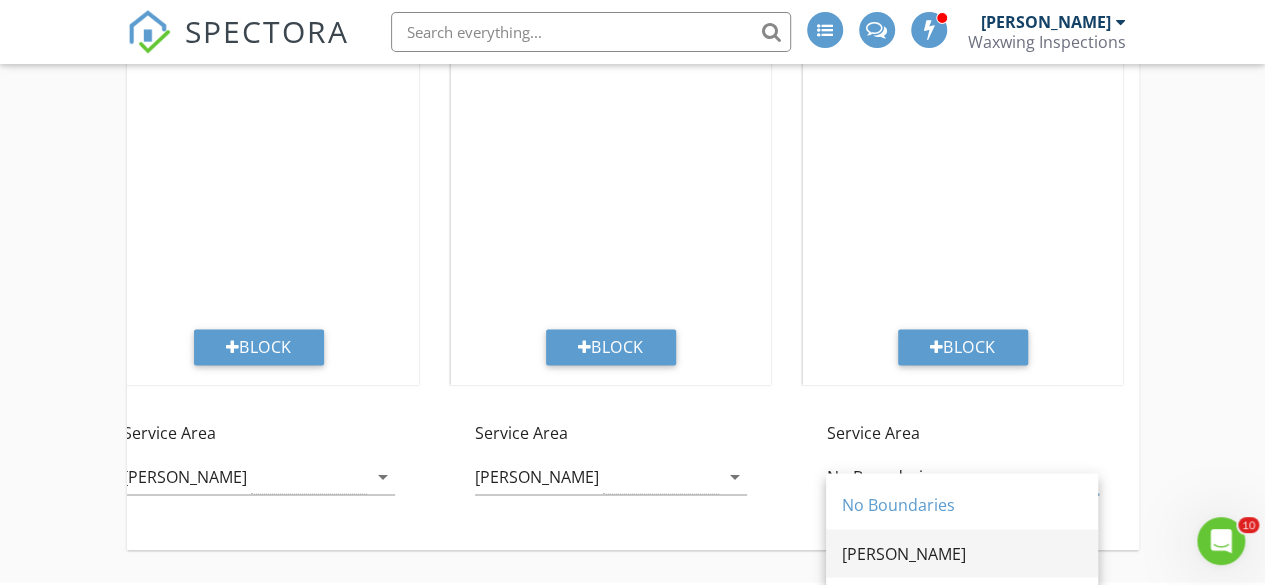 click on "[PERSON_NAME]" at bounding box center [962, 553] 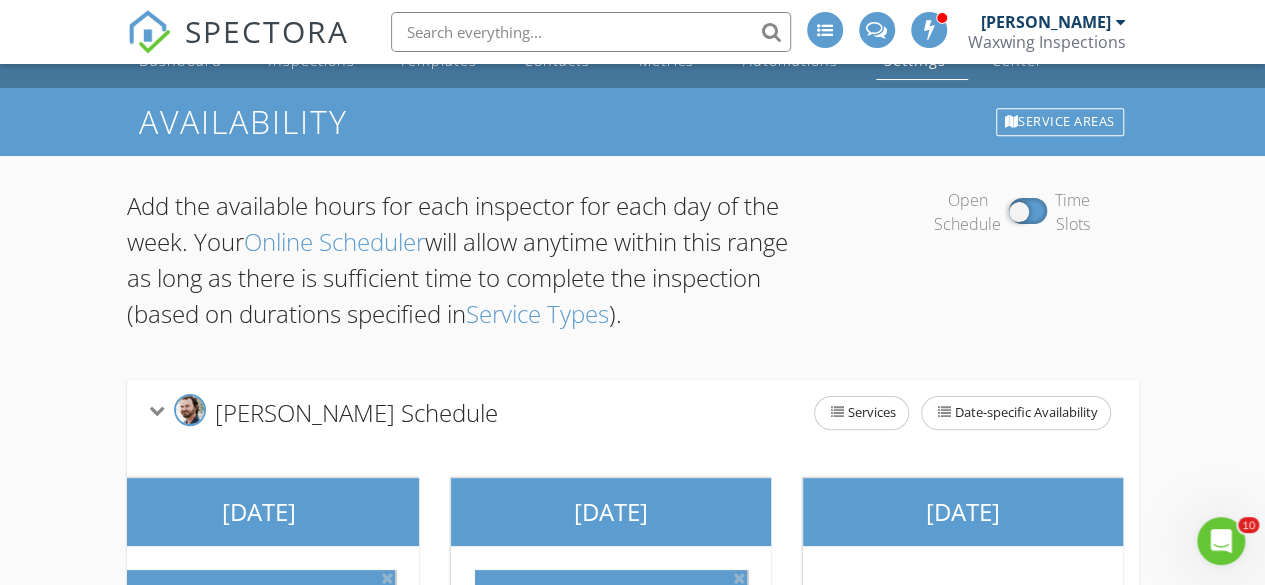 scroll, scrollTop: 0, scrollLeft: 0, axis: both 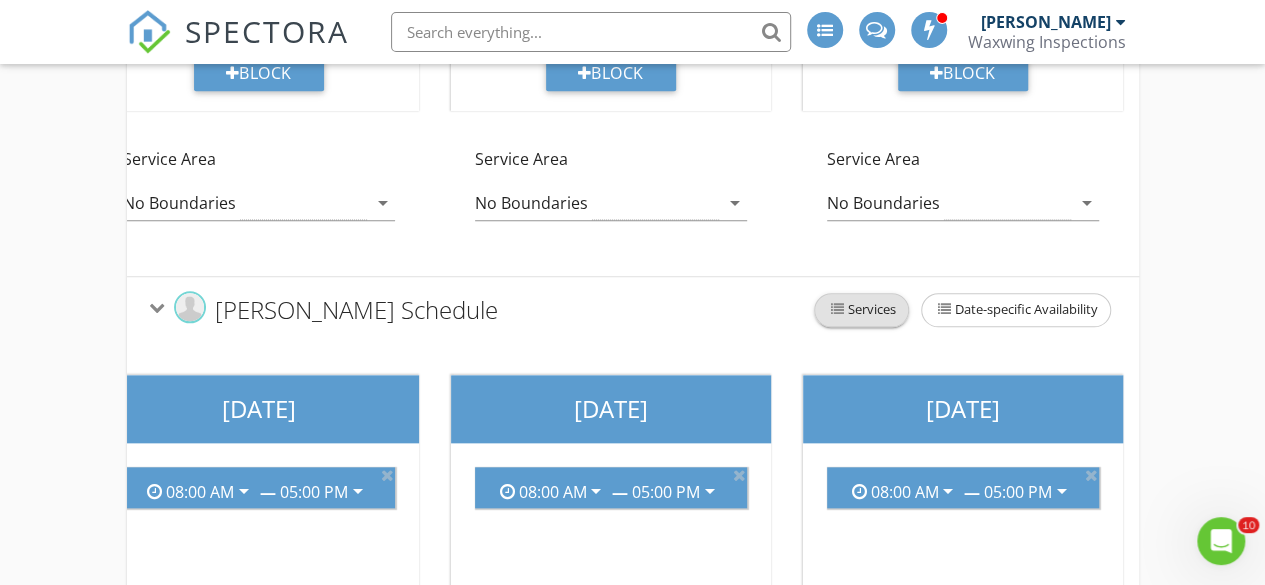 click on "Services" at bounding box center [861, 310] 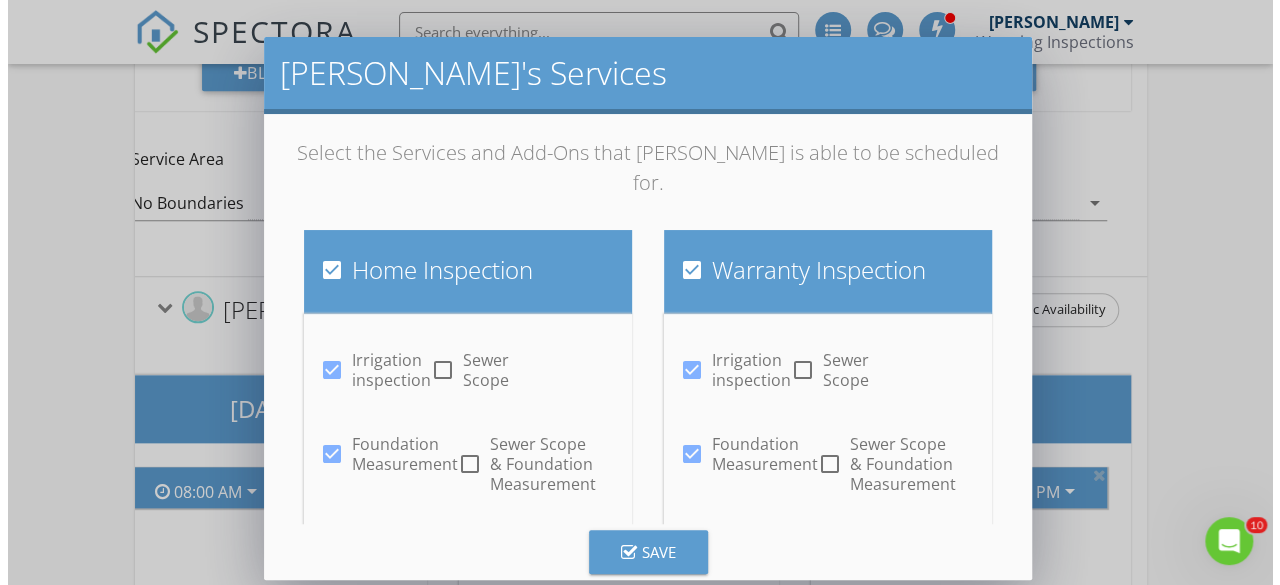 scroll, scrollTop: 0, scrollLeft: 1440, axis: horizontal 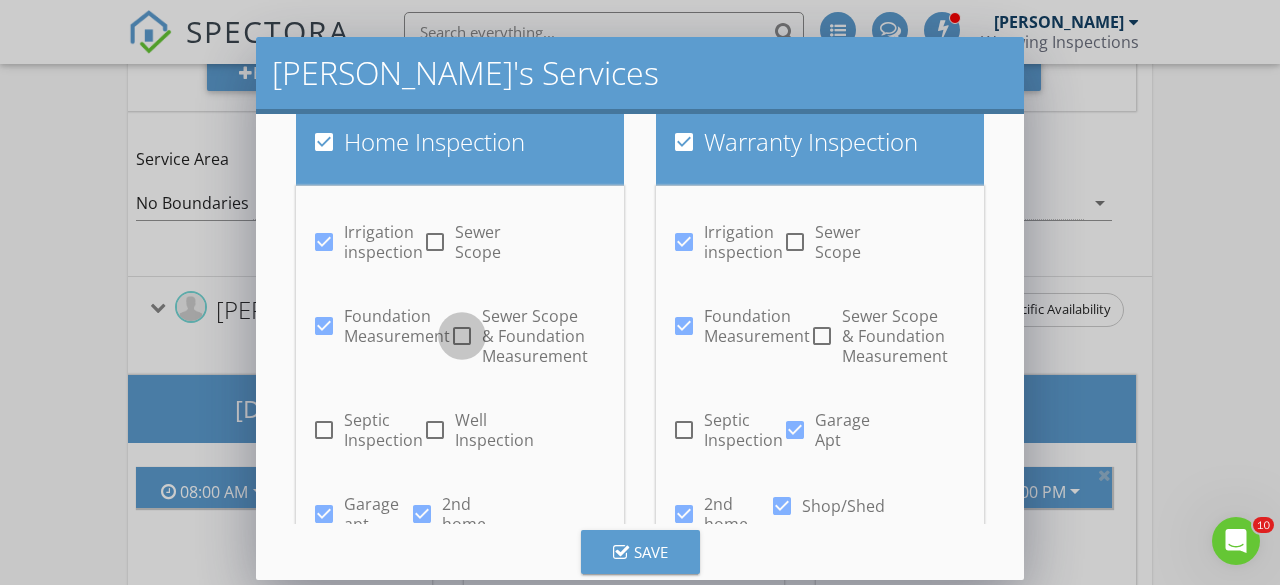 click at bounding box center (462, 336) 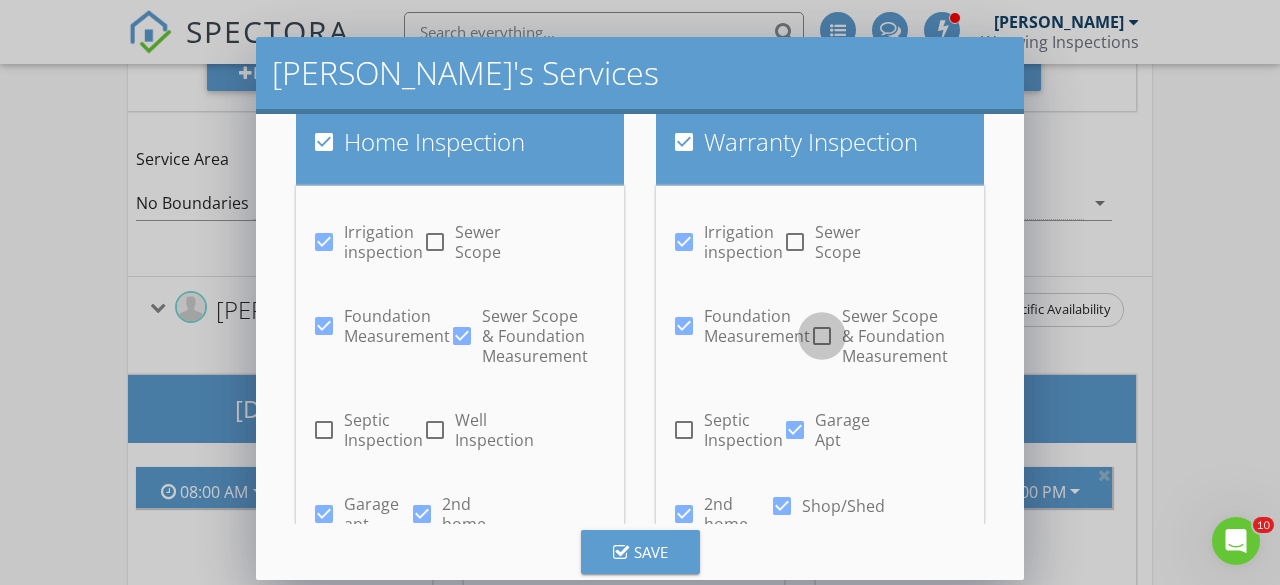 click at bounding box center (822, 336) 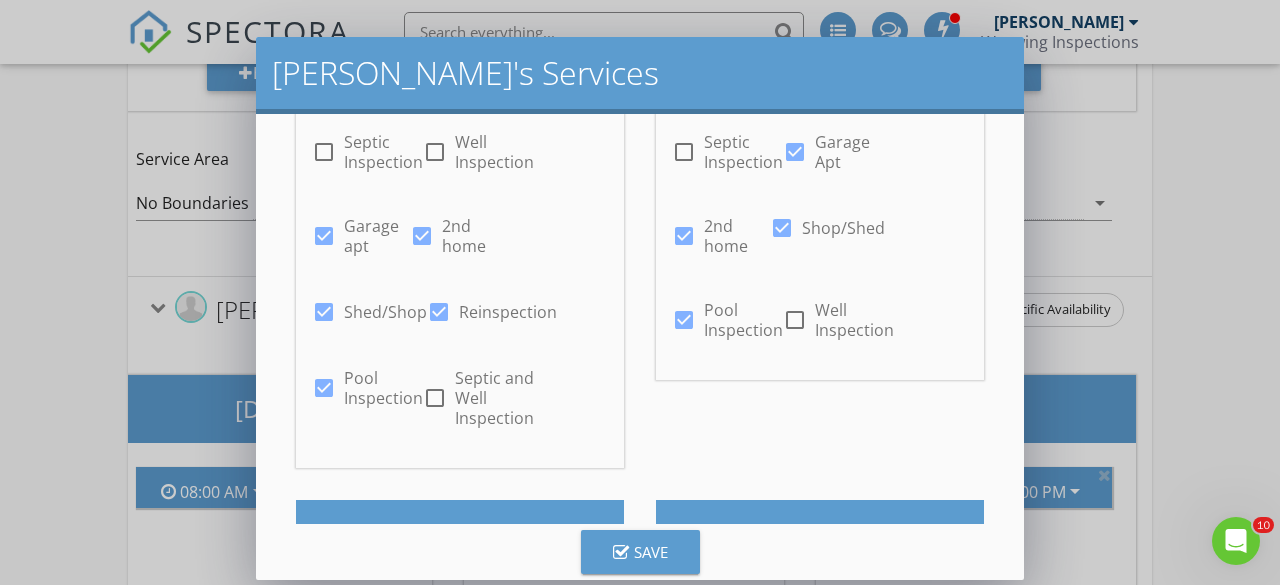 scroll, scrollTop: 409, scrollLeft: 0, axis: vertical 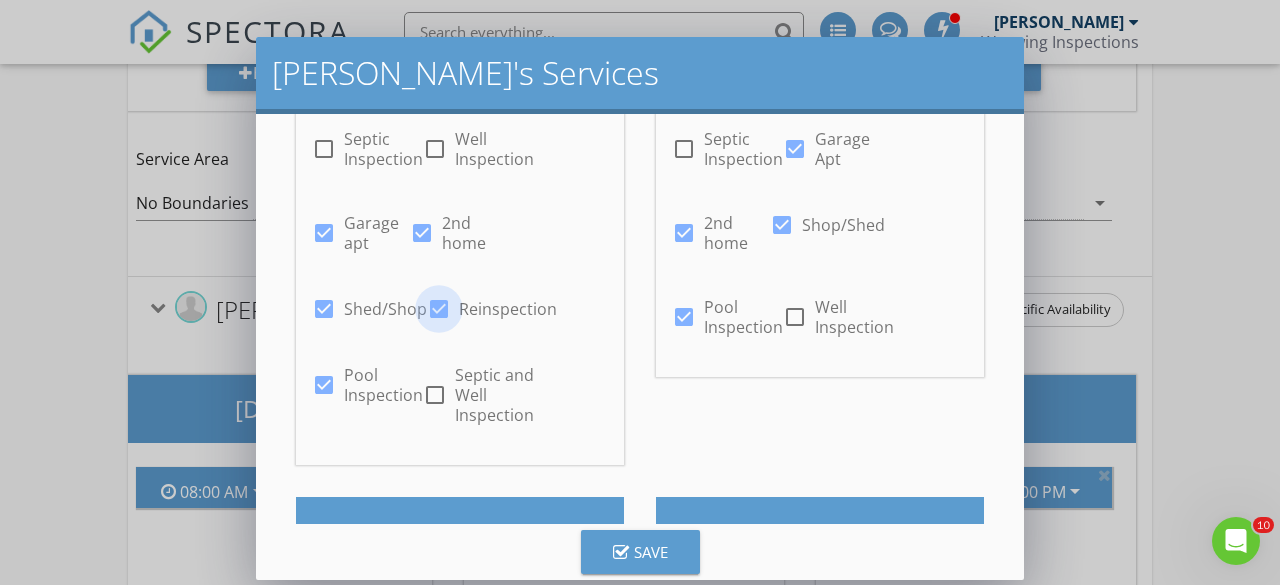 click at bounding box center [439, 309] 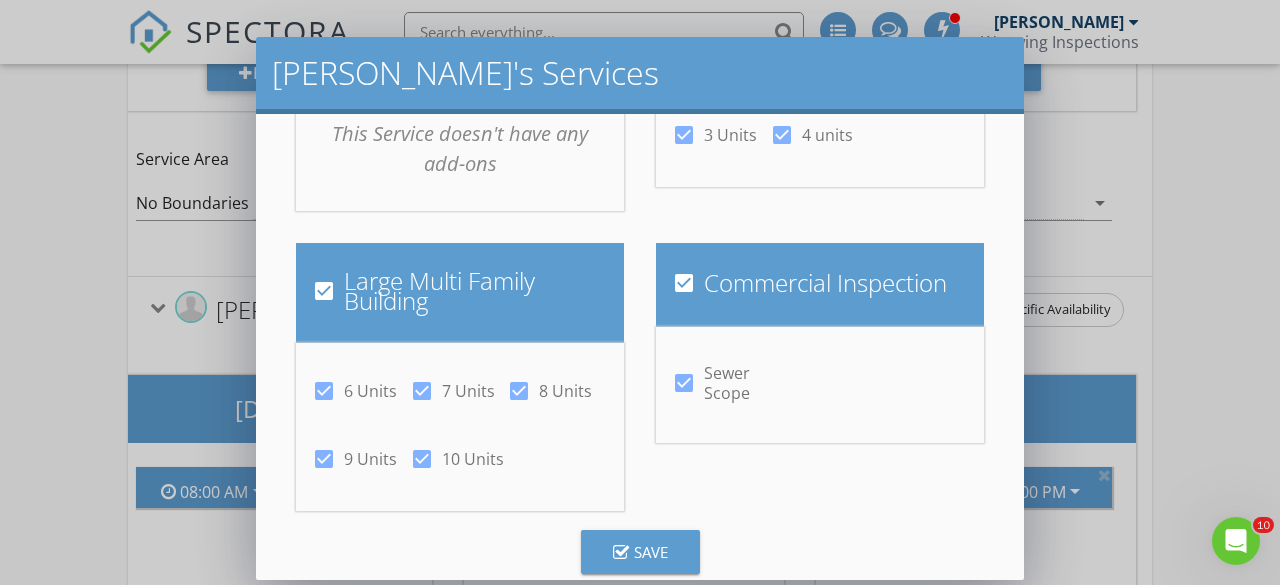 scroll, scrollTop: 1416, scrollLeft: 0, axis: vertical 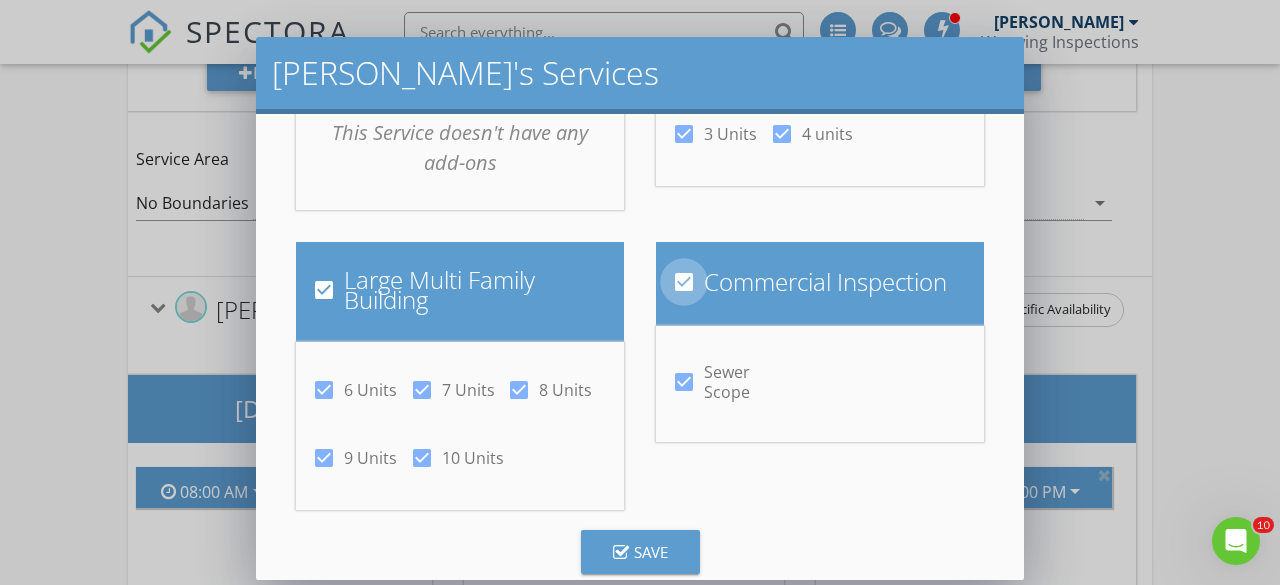 click at bounding box center (684, 282) 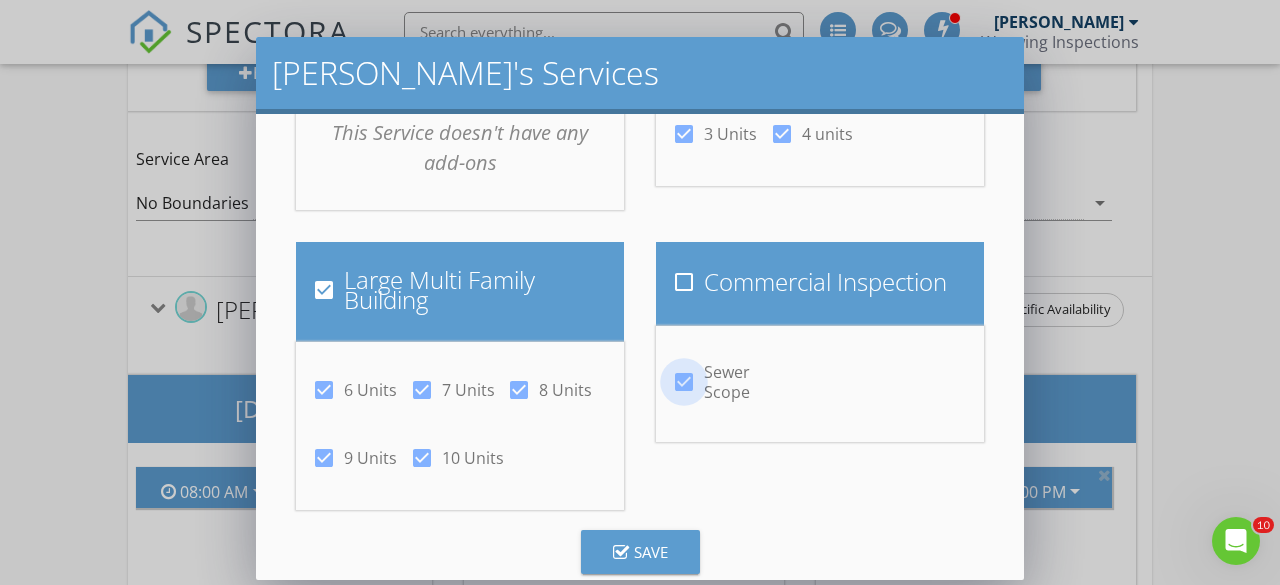 click at bounding box center (684, 382) 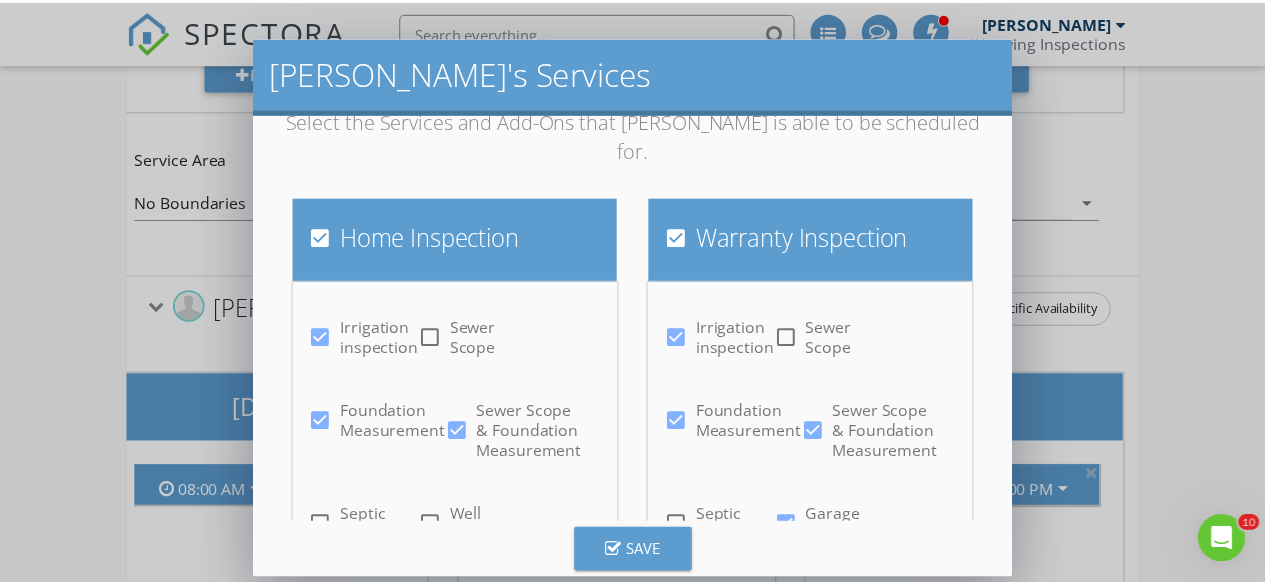 scroll, scrollTop: 0, scrollLeft: 0, axis: both 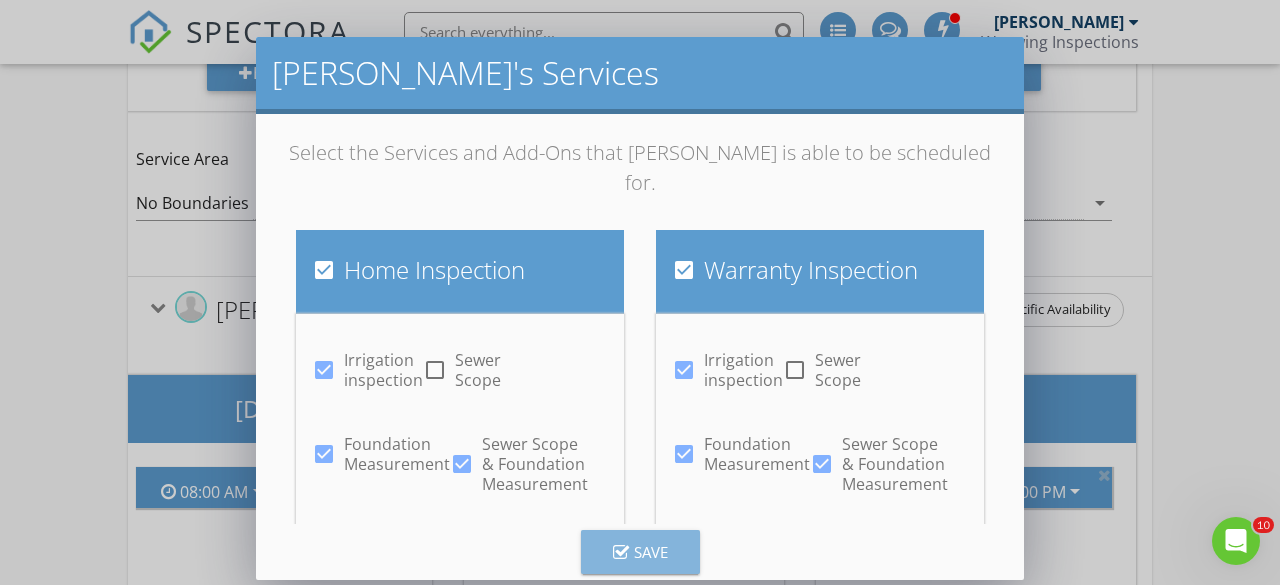 click on "Save" at bounding box center [640, 551] 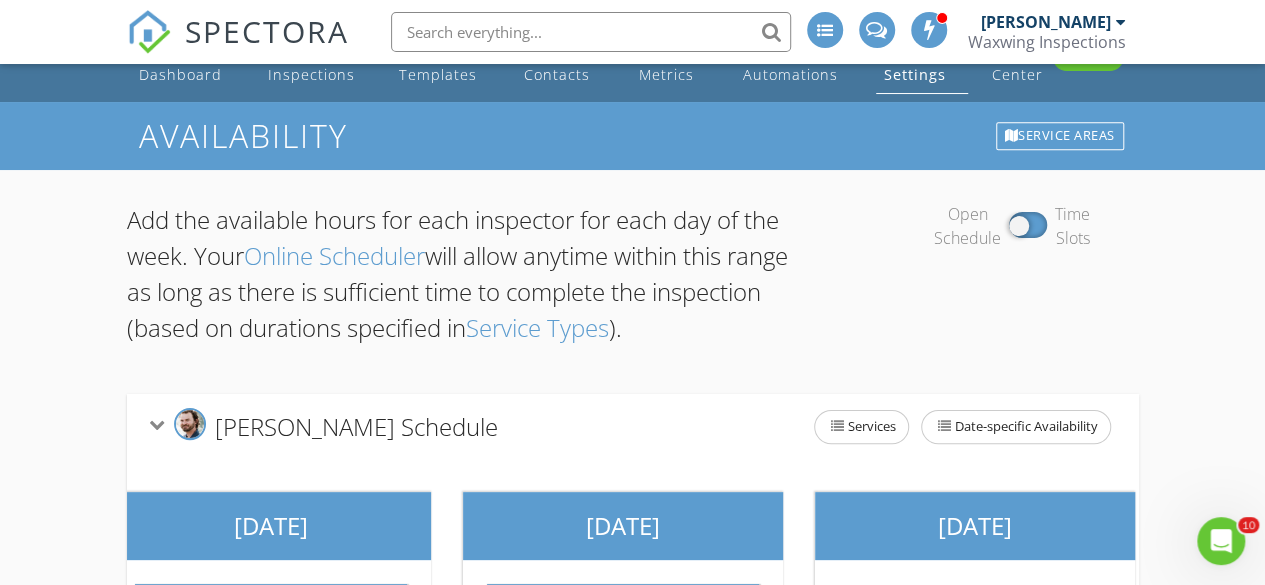 scroll, scrollTop: 0, scrollLeft: 0, axis: both 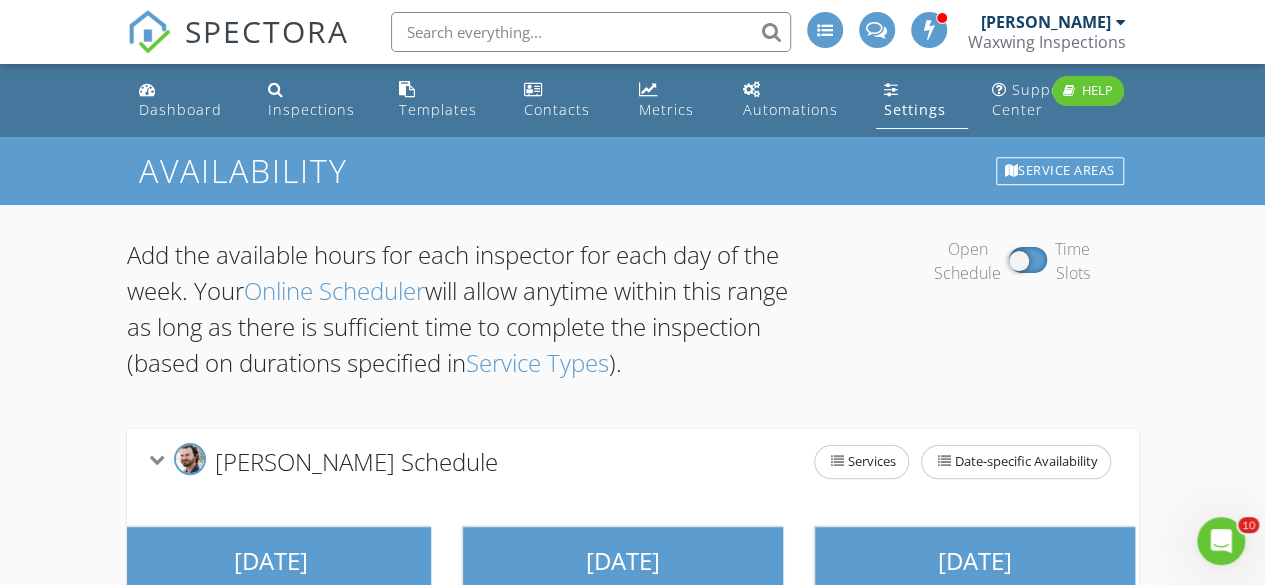 click on "Settings" at bounding box center (915, 109) 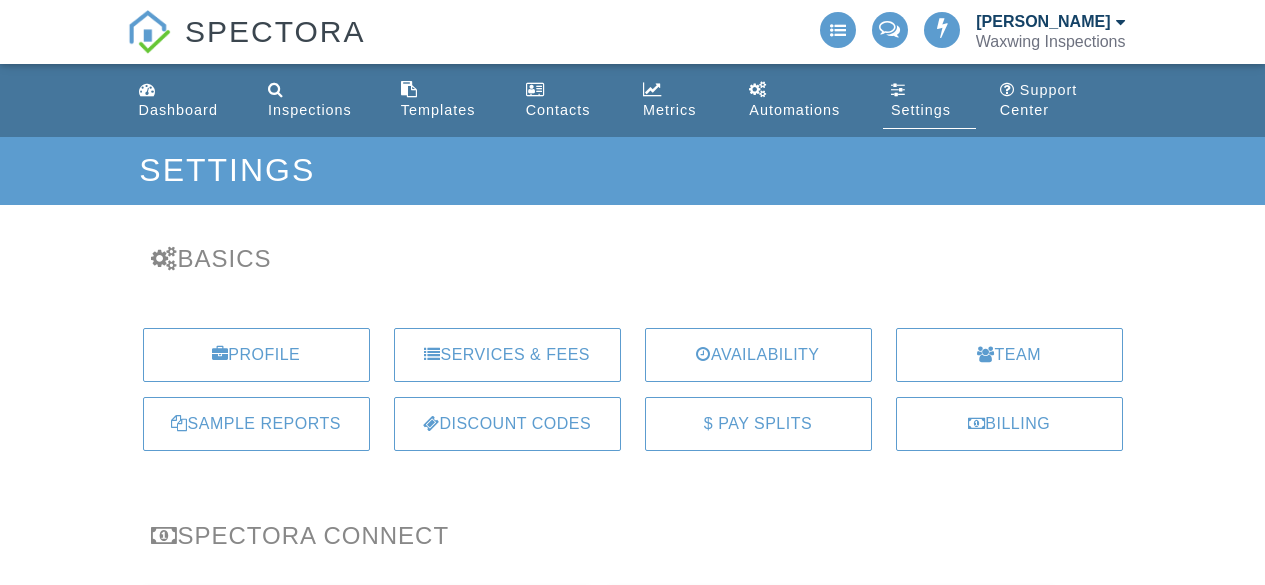 scroll, scrollTop: 0, scrollLeft: 0, axis: both 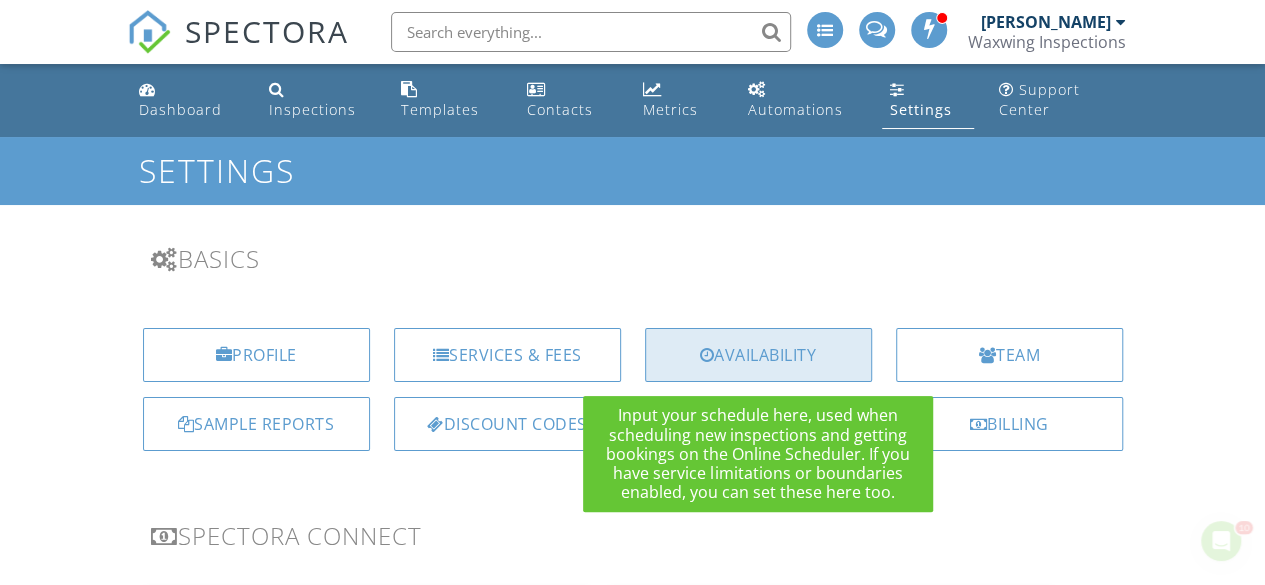click on "Availability" at bounding box center (758, 355) 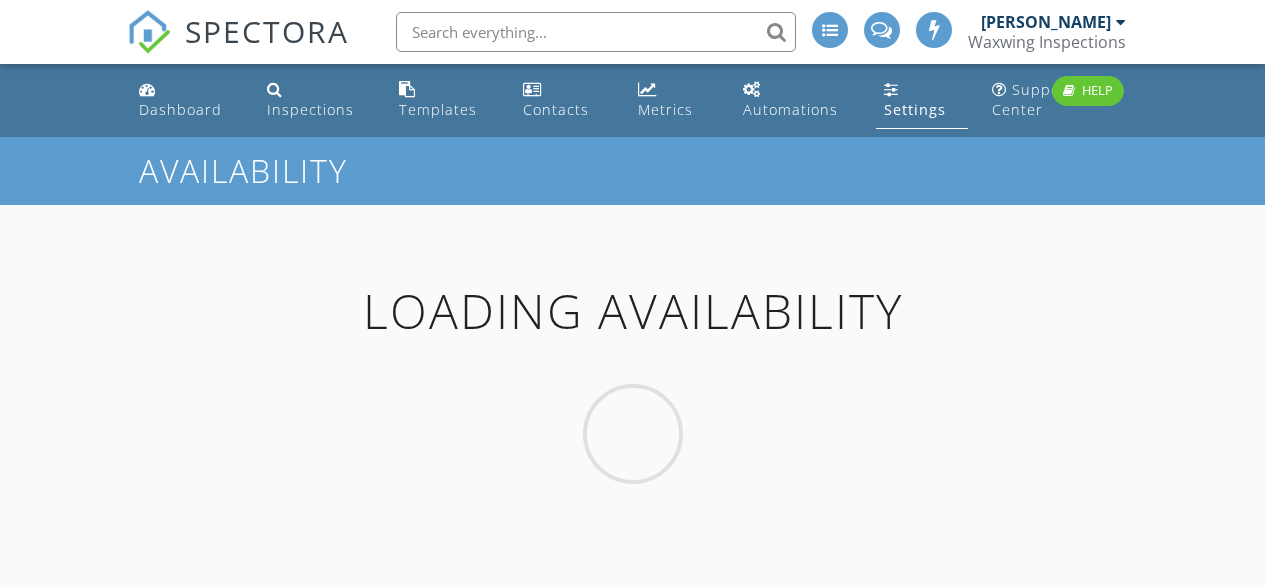 scroll, scrollTop: 0, scrollLeft: 0, axis: both 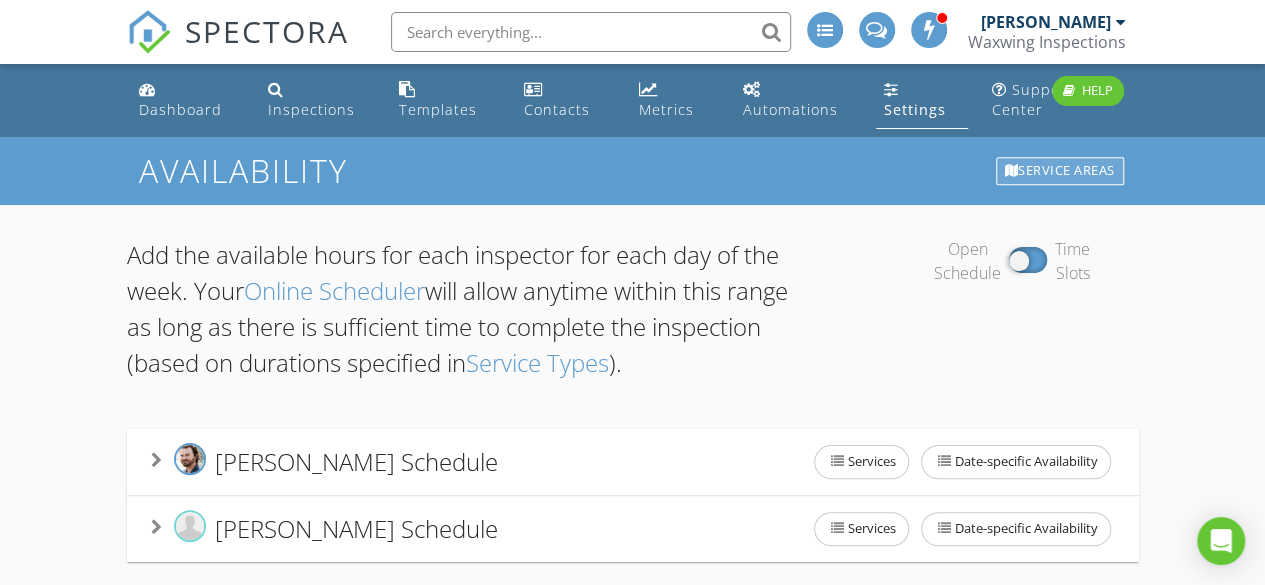 click on "Service Areas" at bounding box center (1060, 171) 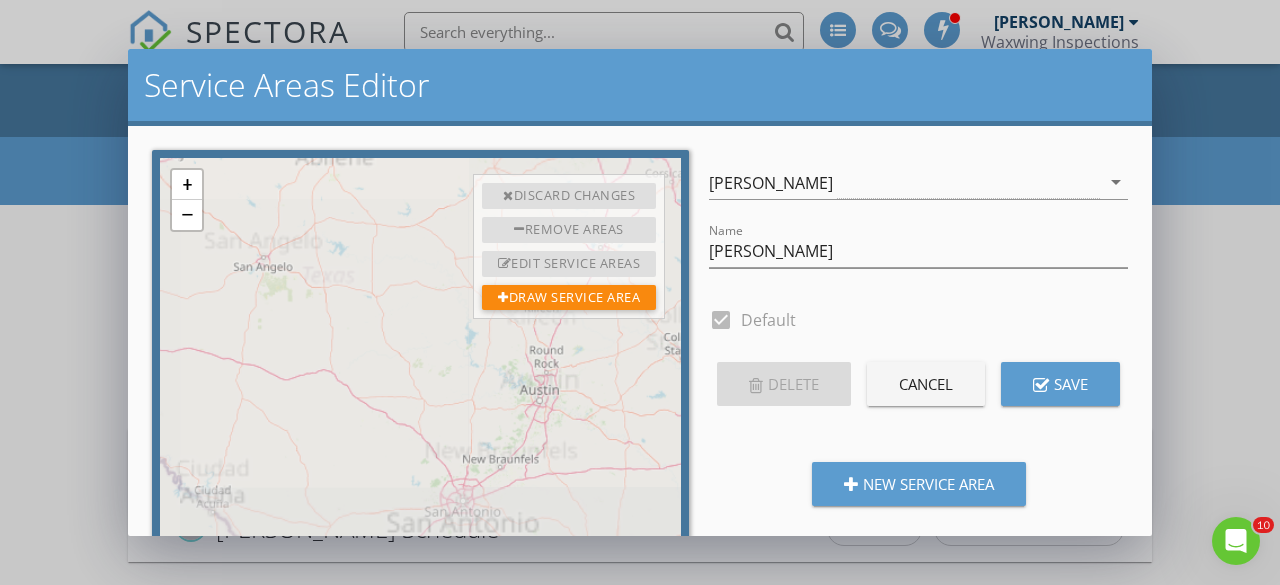 scroll, scrollTop: 0, scrollLeft: 0, axis: both 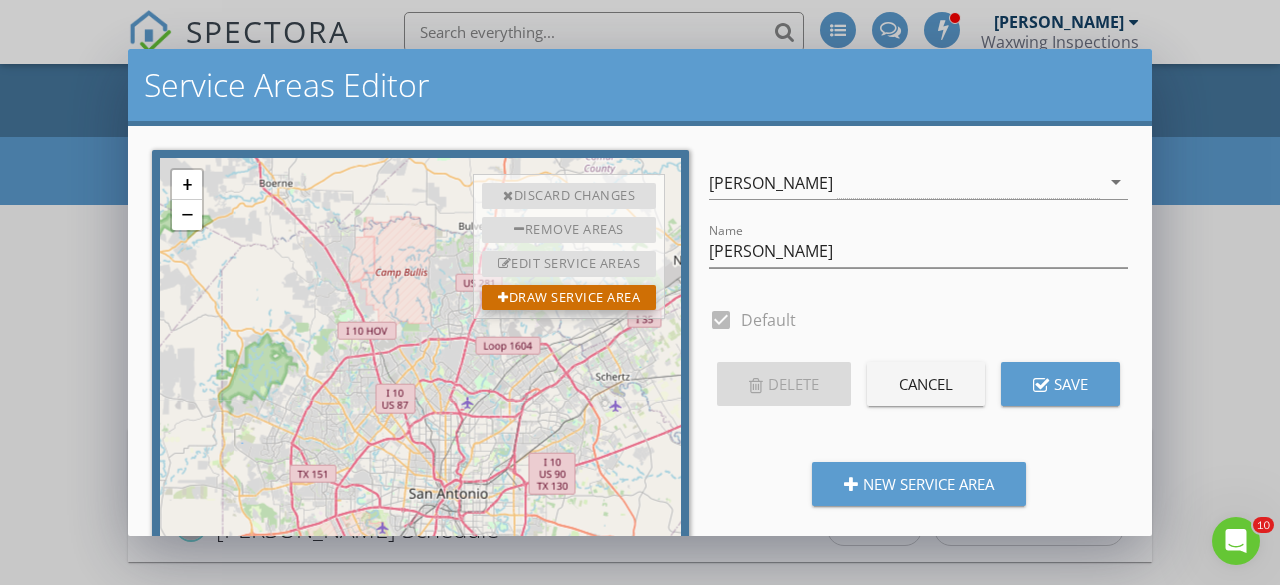 click on "Draw Service Area" at bounding box center (569, 298) 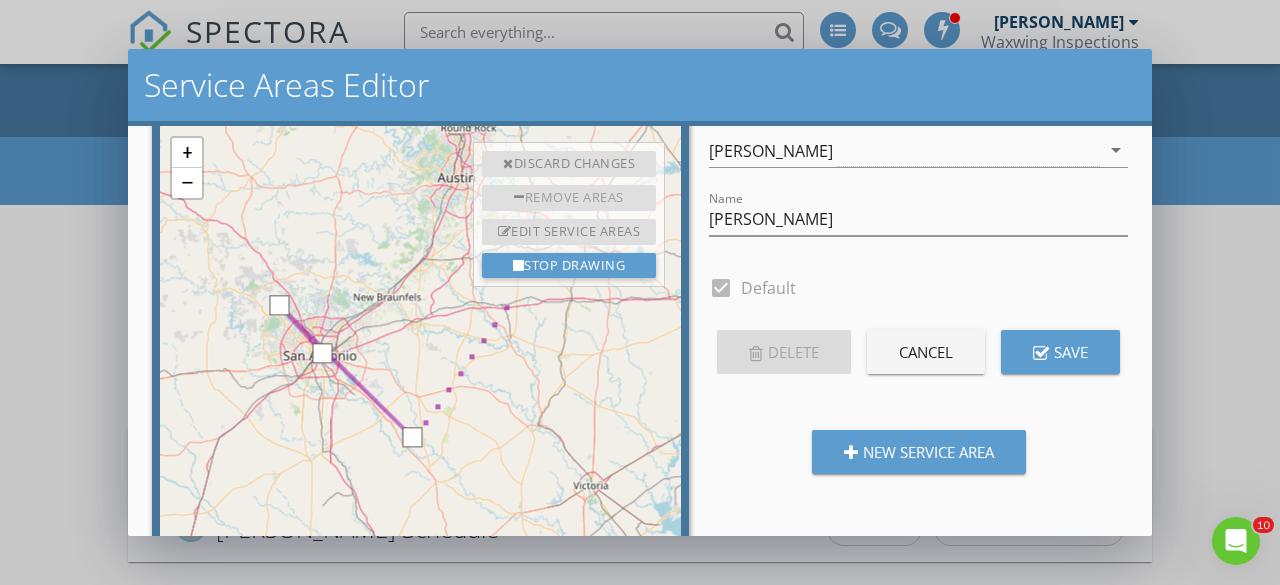 click on "Remove Areas" at bounding box center (569, 198) 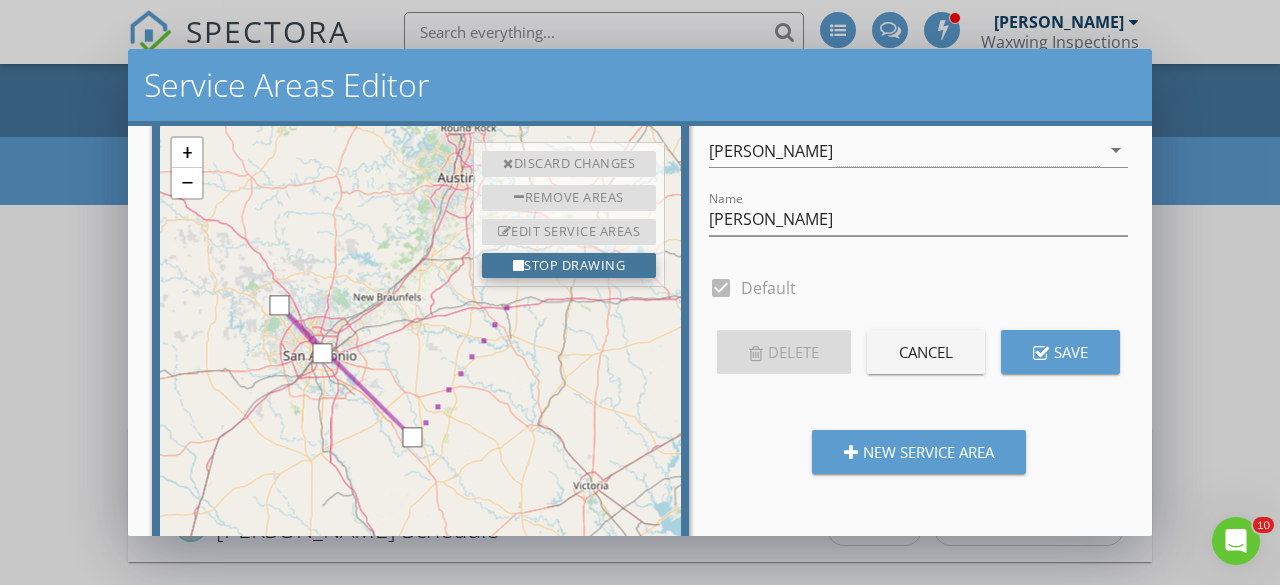 click on "Stop Drawing" at bounding box center [569, 266] 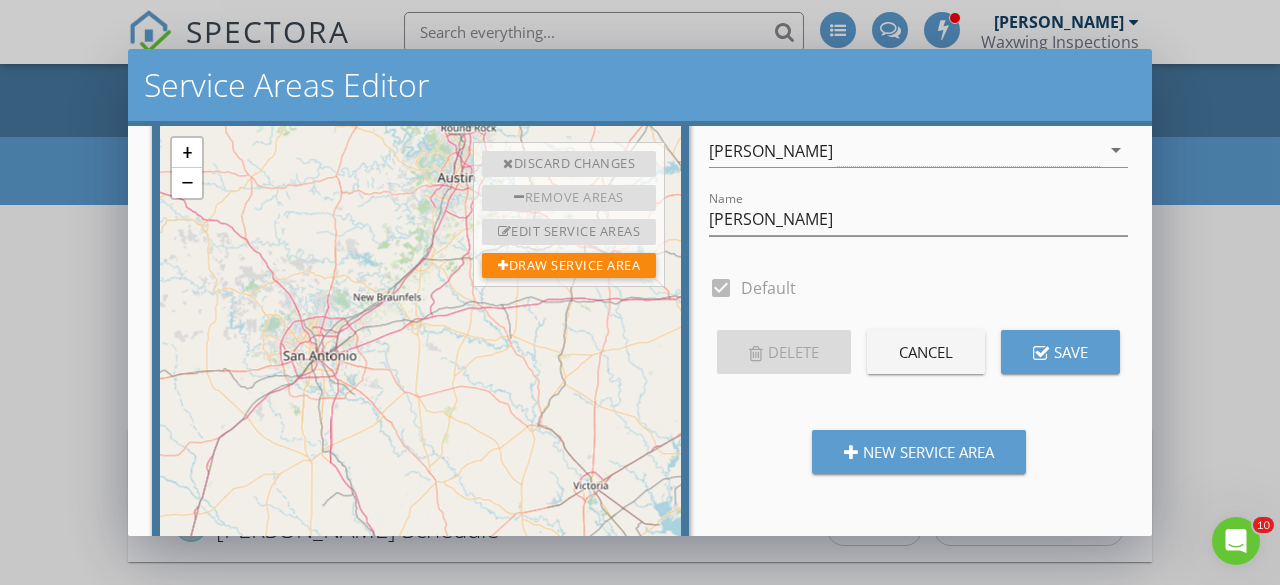 click on "Remove Areas" at bounding box center (569, 198) 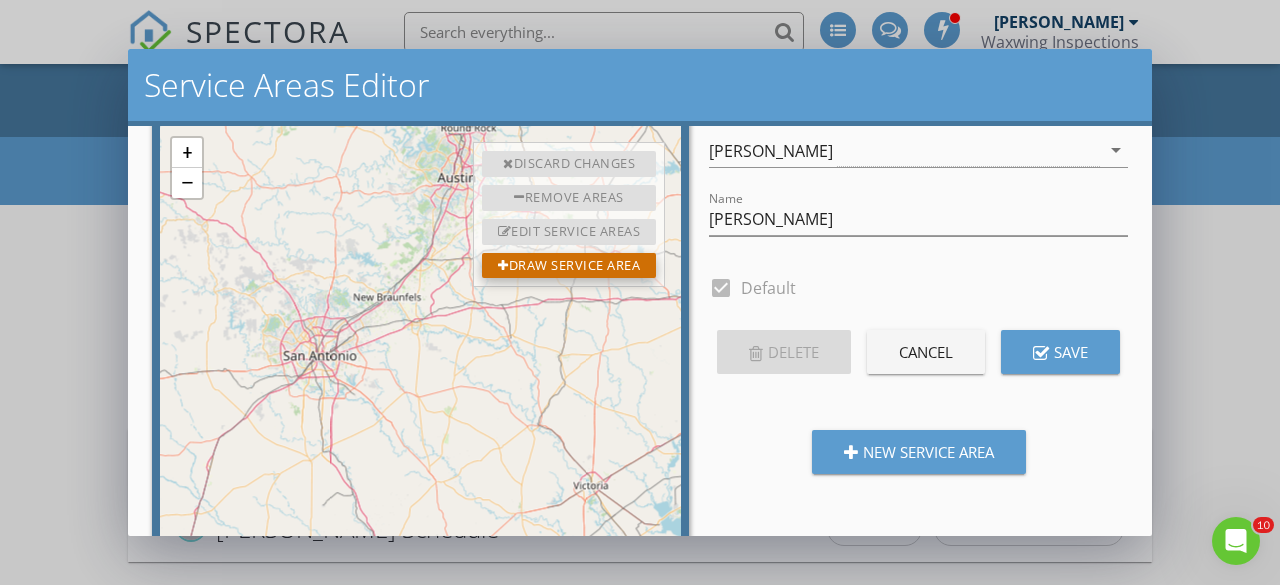 click on "Draw Service Area" at bounding box center (569, 266) 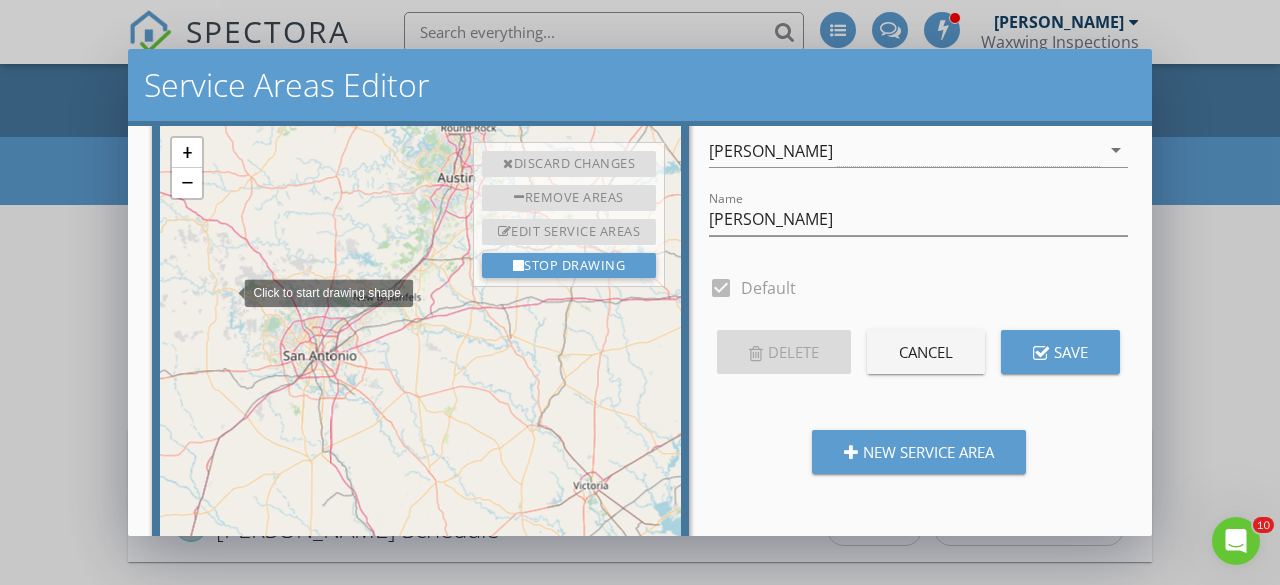 click at bounding box center [558, -197] 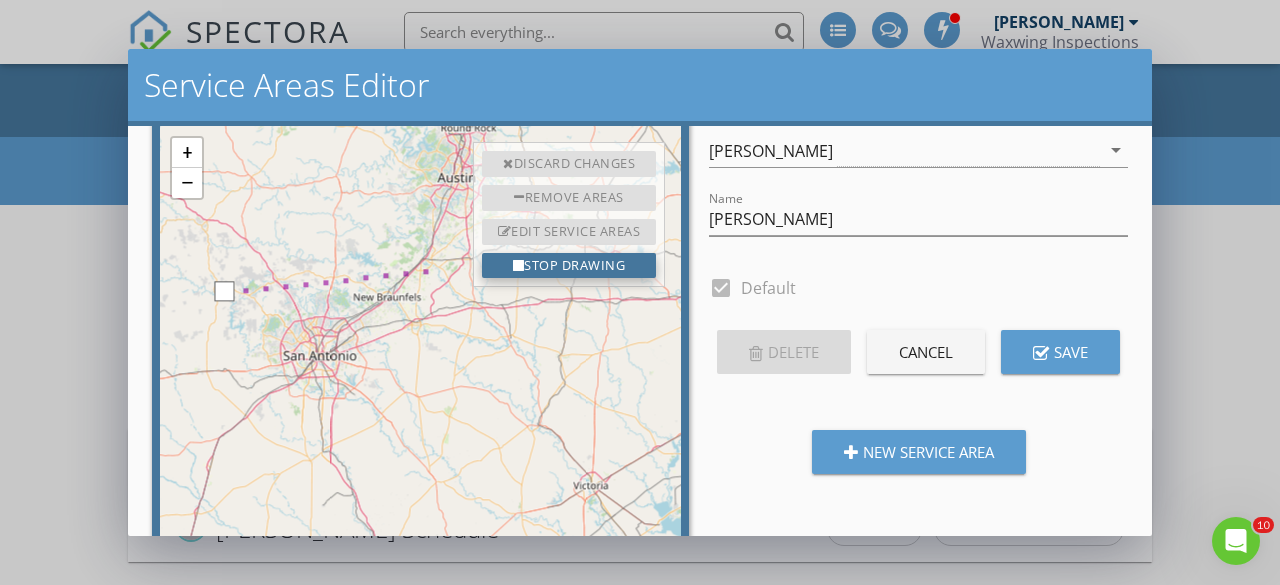 click on "Stop Drawing" at bounding box center [569, 266] 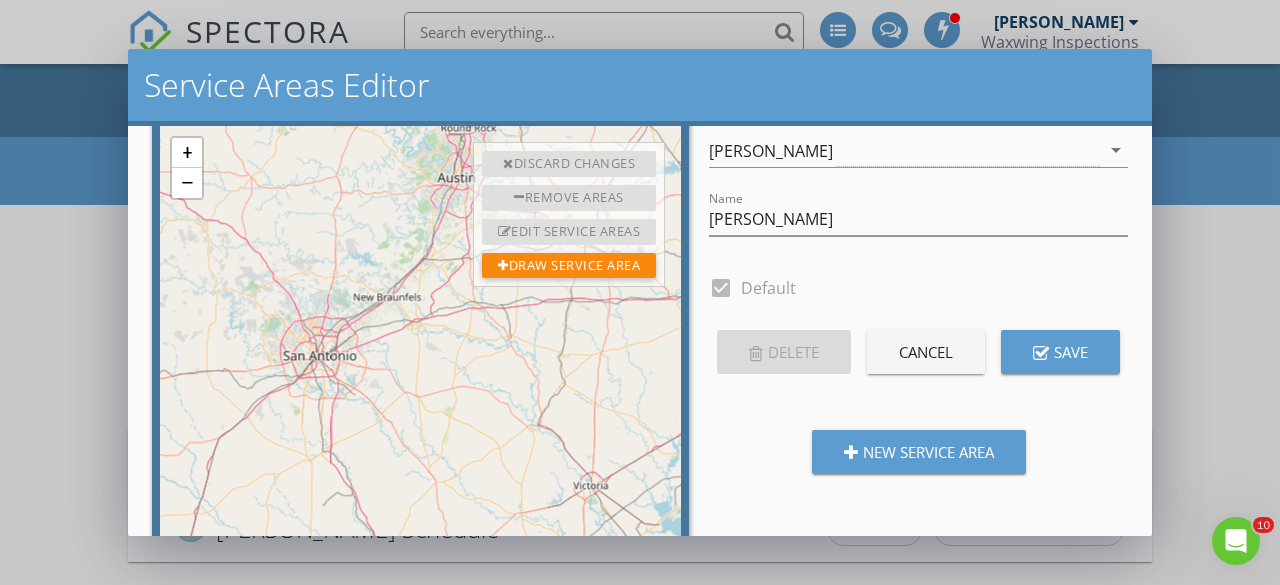 click on "+ − Edit layers Leaflet  | ©  OpenStreetMap  contributors" at bounding box center [420, 438] 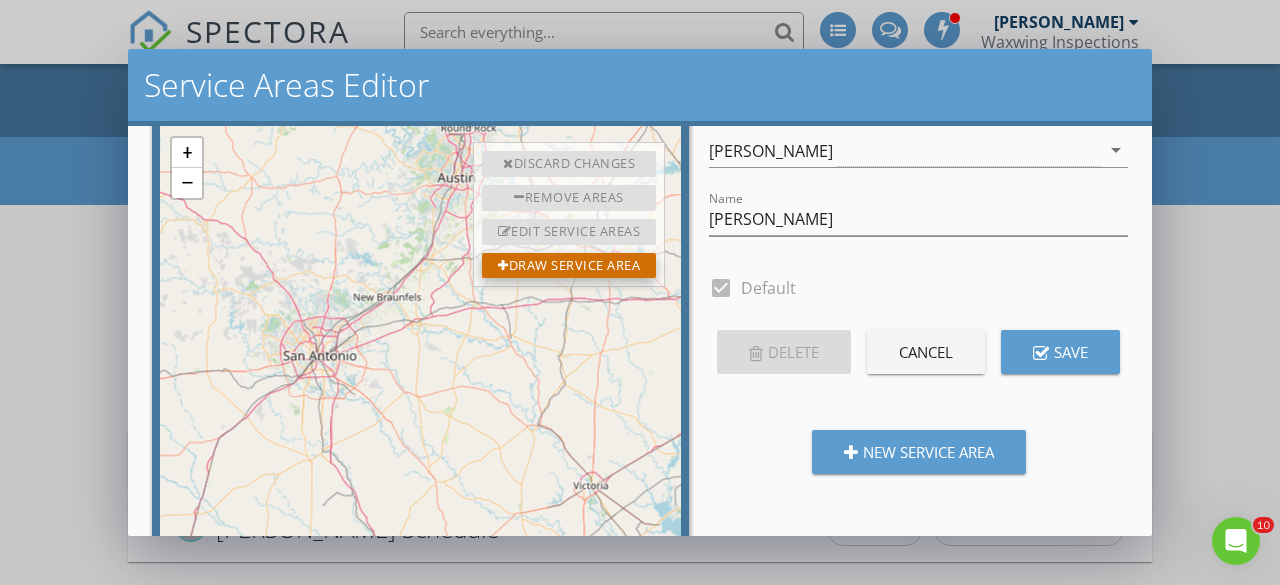 click on "Draw Service Area" at bounding box center [569, 266] 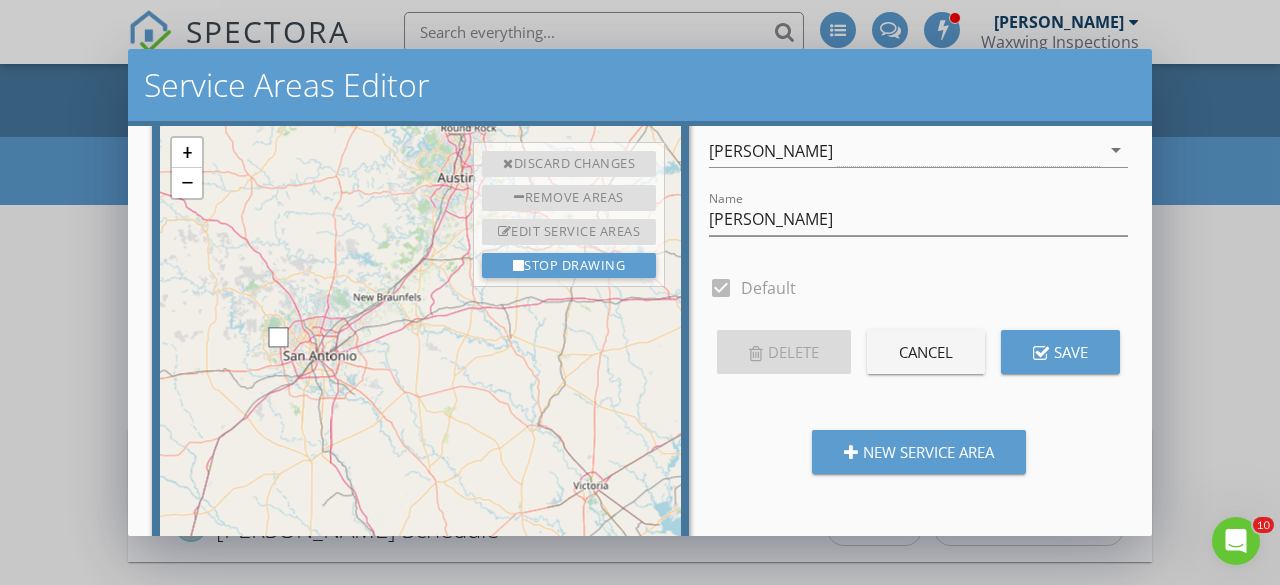click at bounding box center (558, -197) 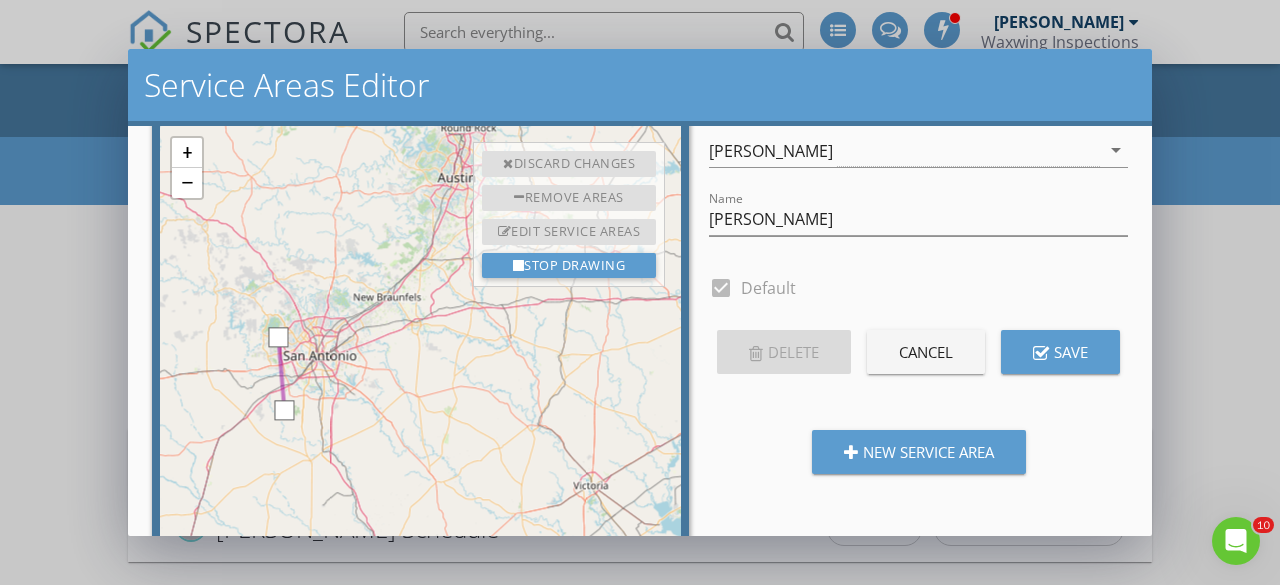 click at bounding box center [558, -197] 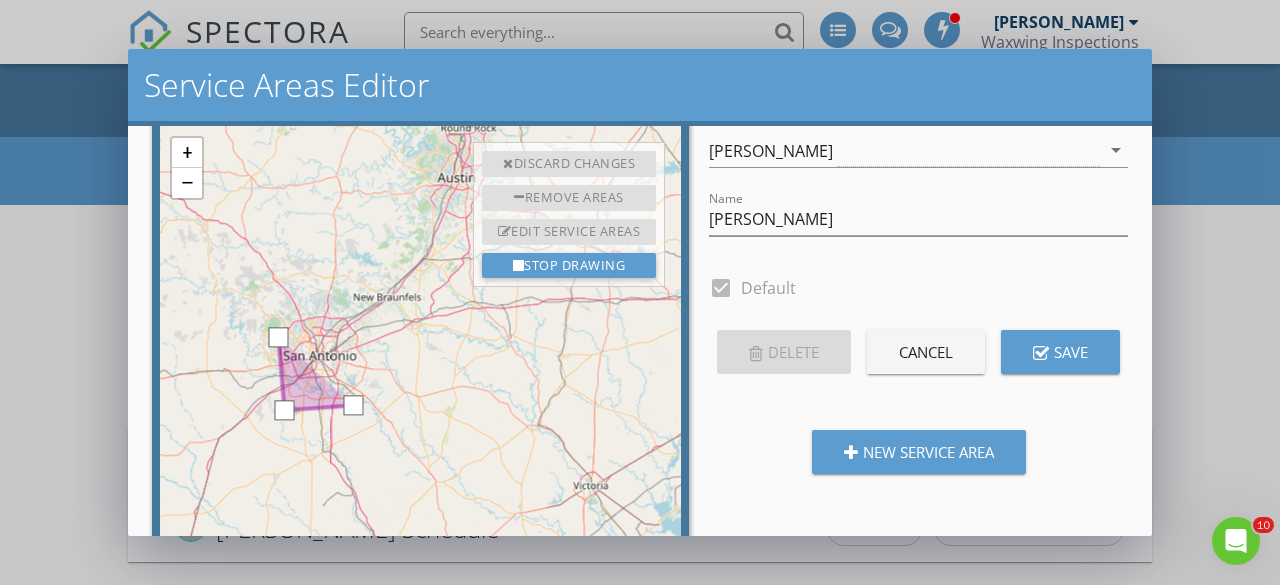 click at bounding box center (558, -197) 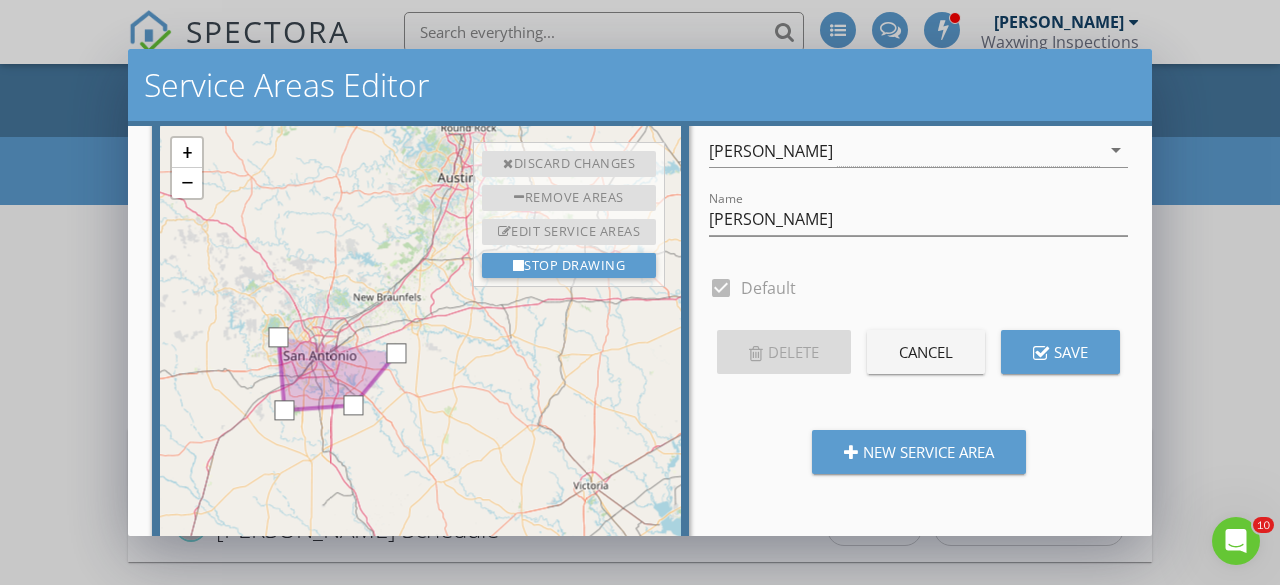 click at bounding box center [558, -197] 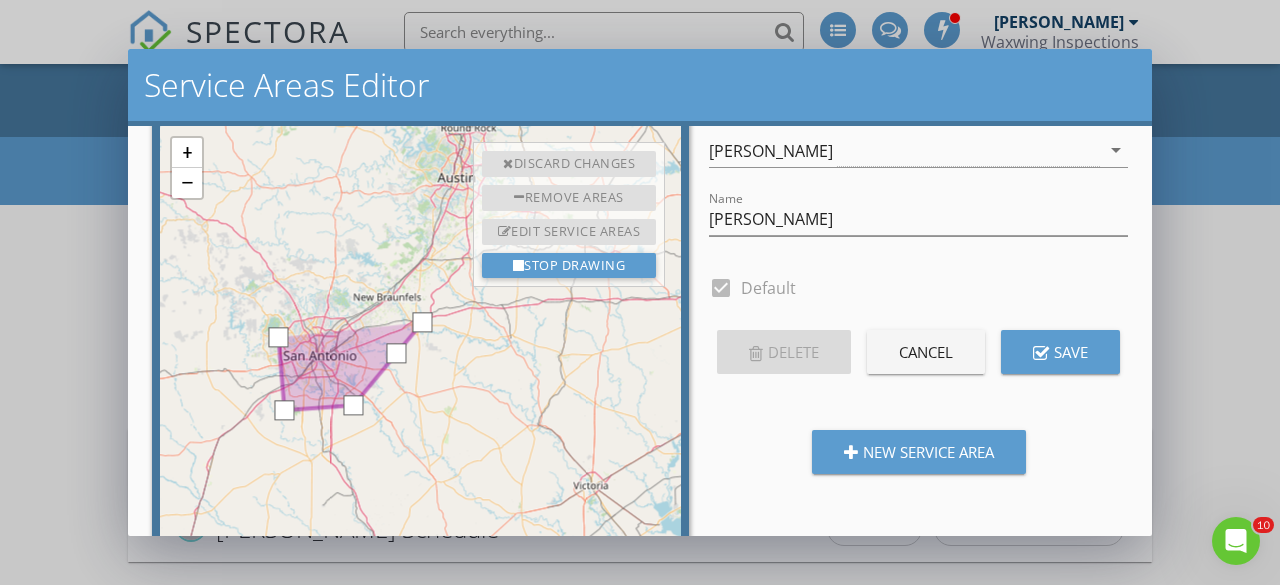 click at bounding box center (558, -197) 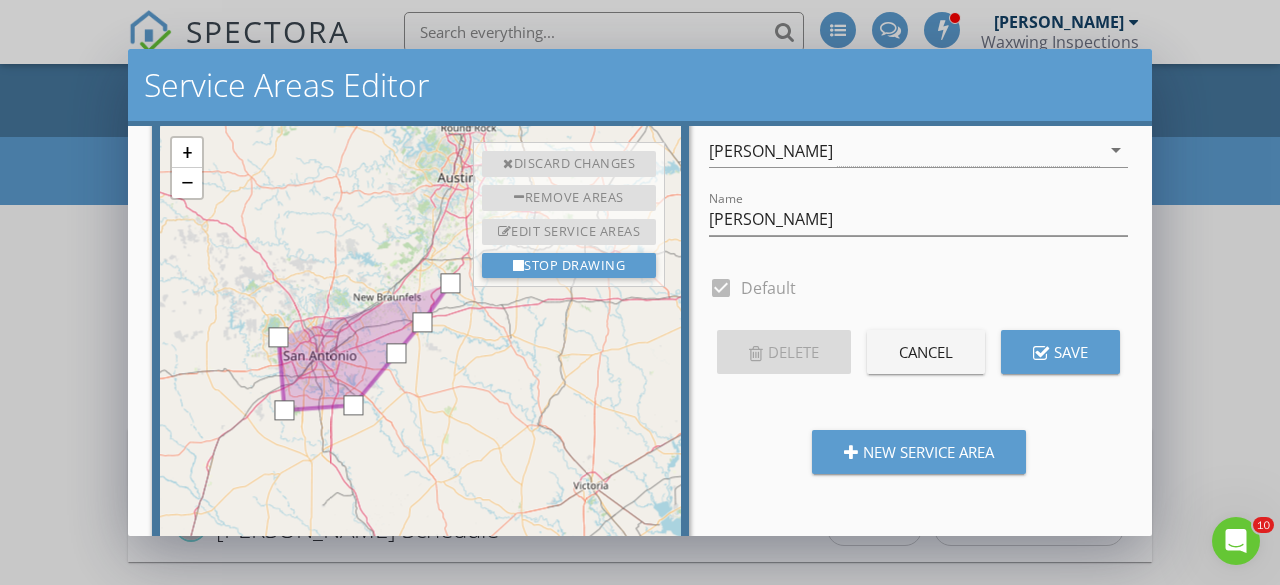 click at bounding box center (558, -197) 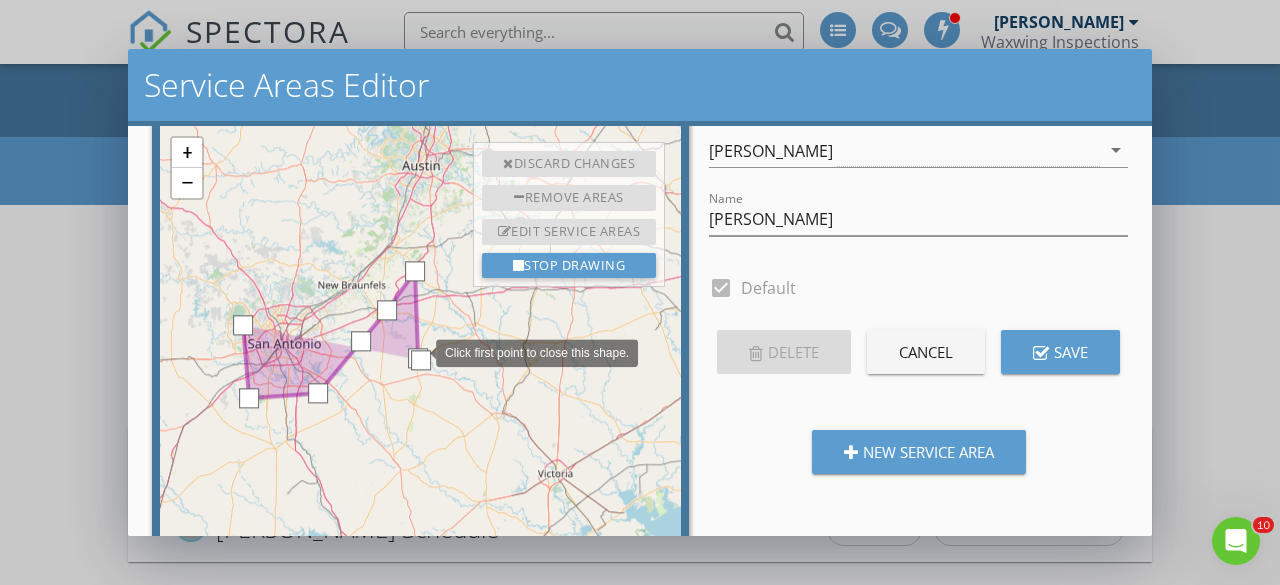 drag, startPoint x: 368, startPoint y: 418, endPoint x: 417, endPoint y: 351, distance: 83.00603 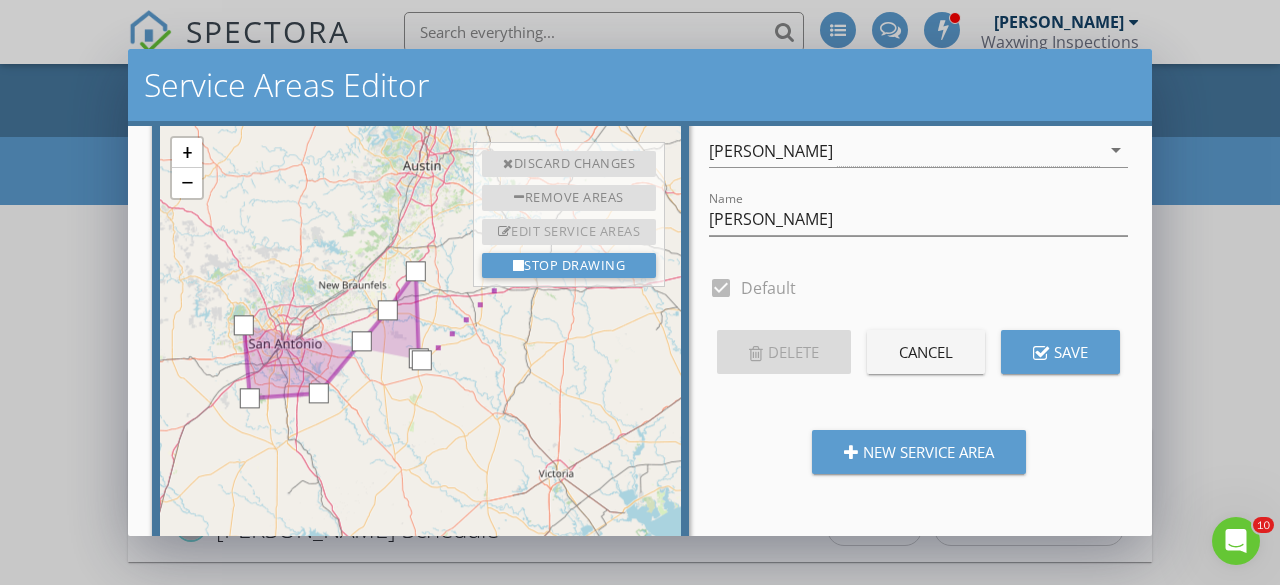 click on "Edit Service Areas" at bounding box center [569, 232] 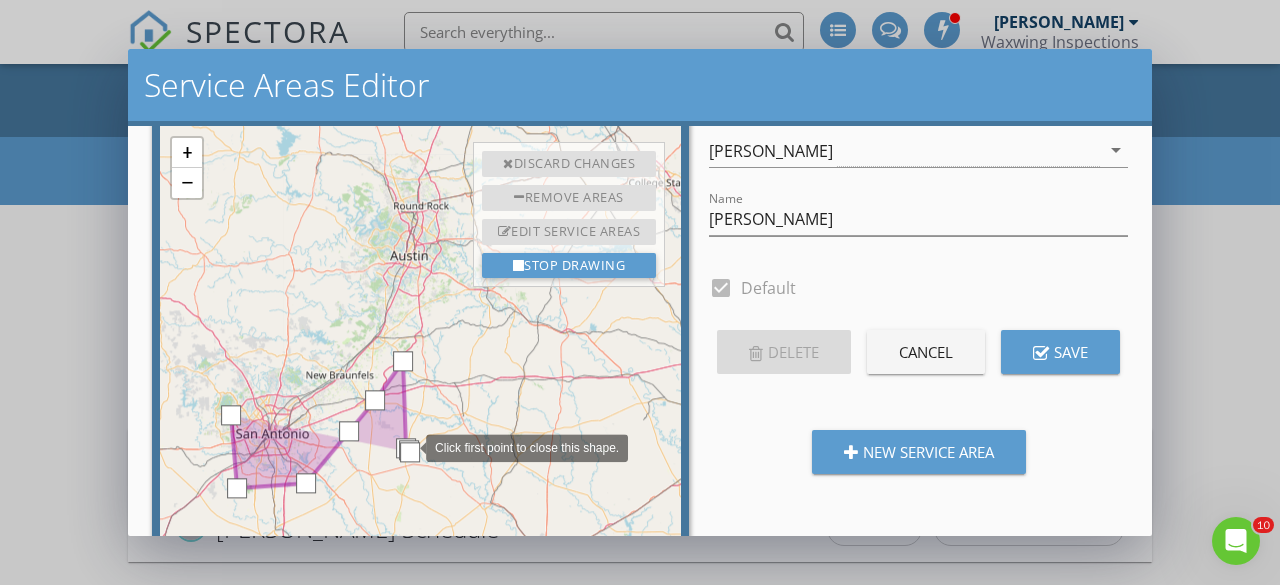 drag, startPoint x: 422, startPoint y: 362, endPoint x: 405, endPoint y: 446, distance: 85.70297 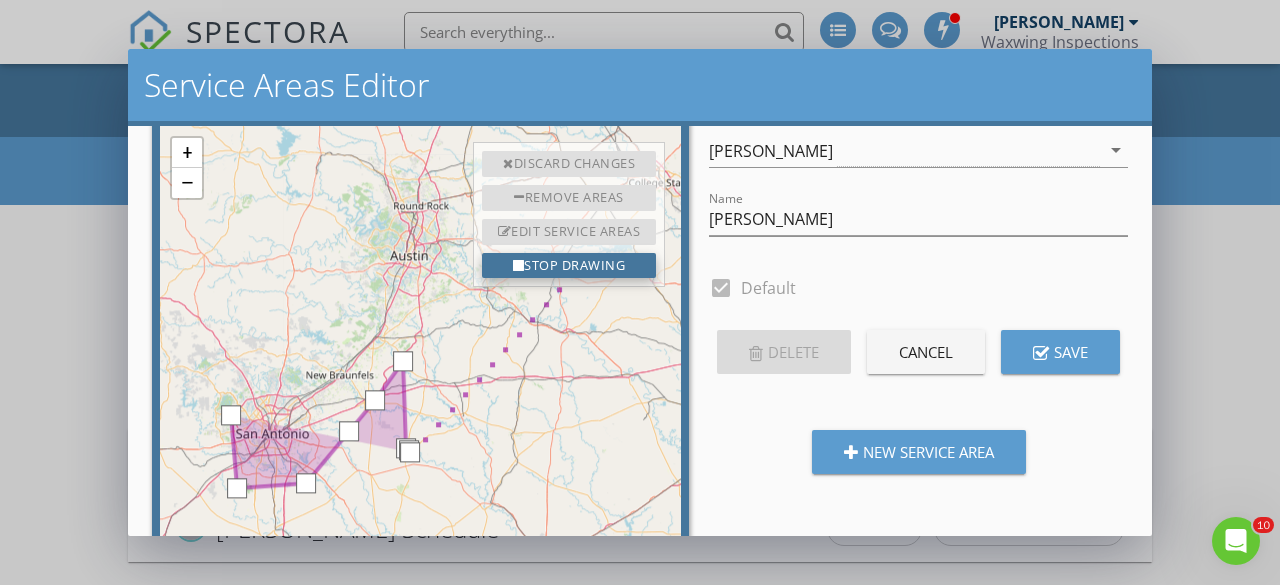 click on "Stop Drawing" at bounding box center [569, 266] 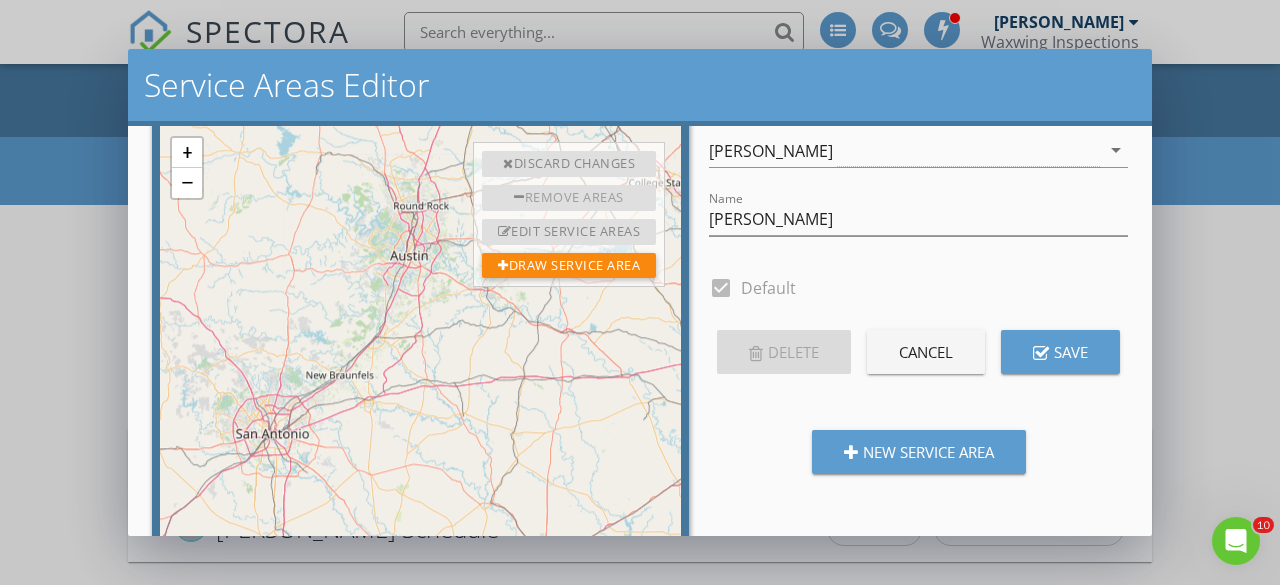 click on "Remove Areas" at bounding box center (569, 198) 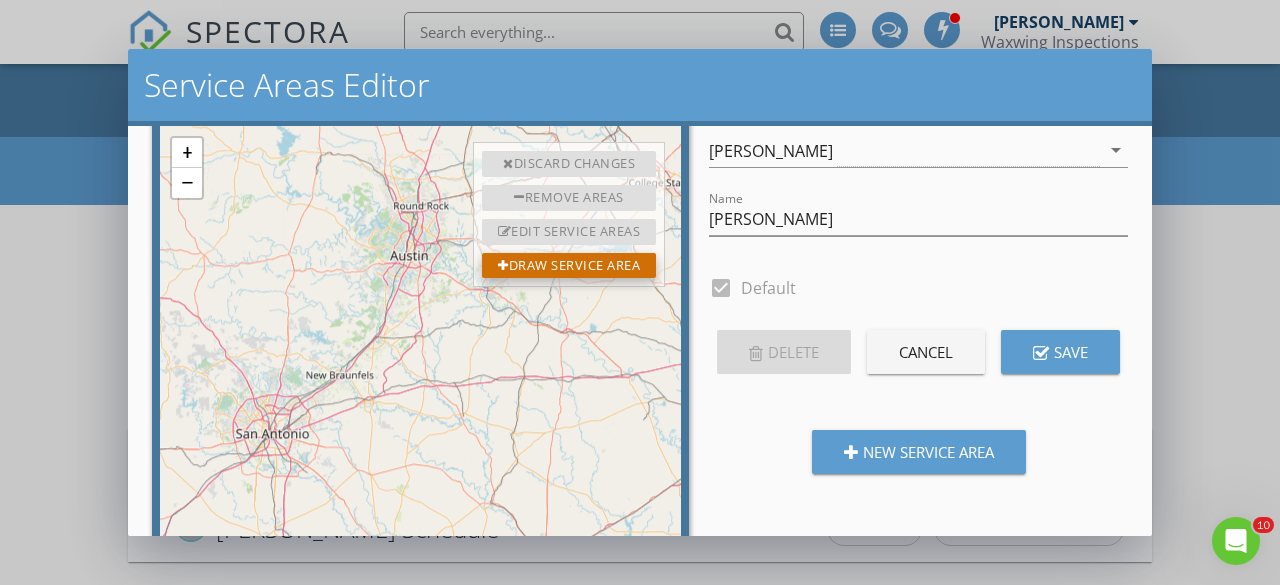 click on "Draw Service Area" at bounding box center [569, 266] 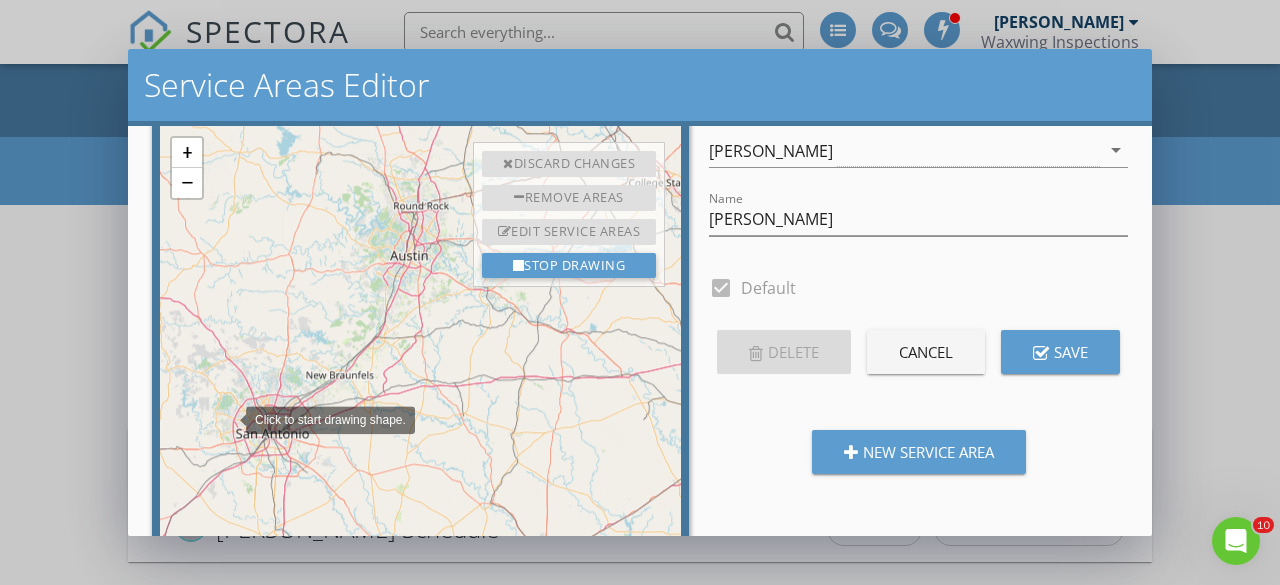 click at bounding box center [511, -119] 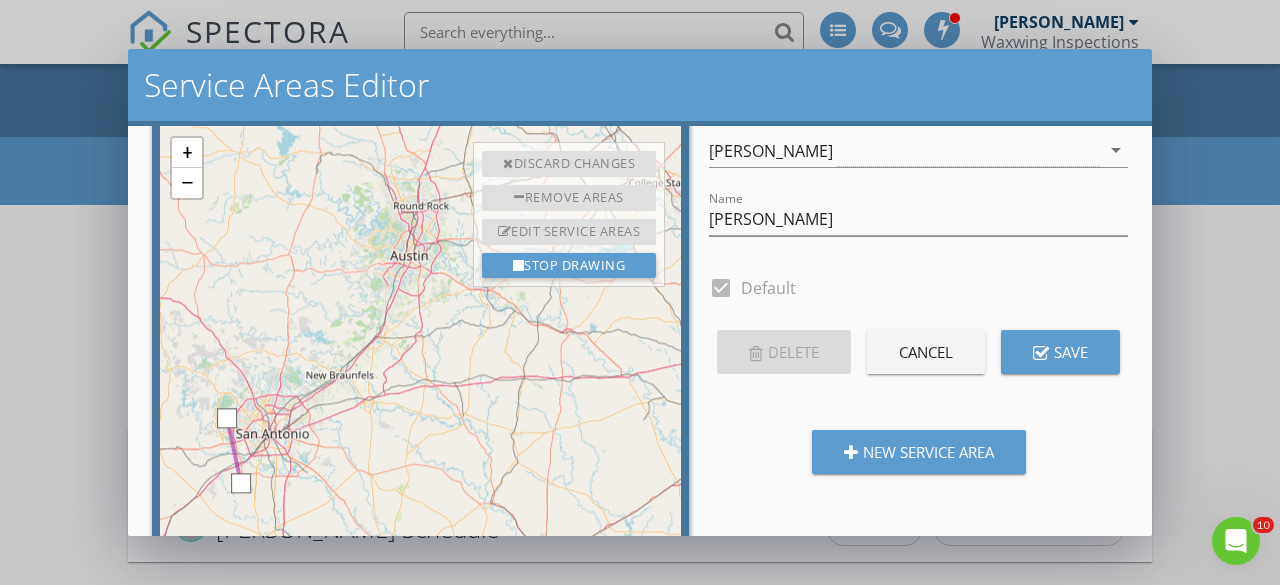 click at bounding box center [511, -119] 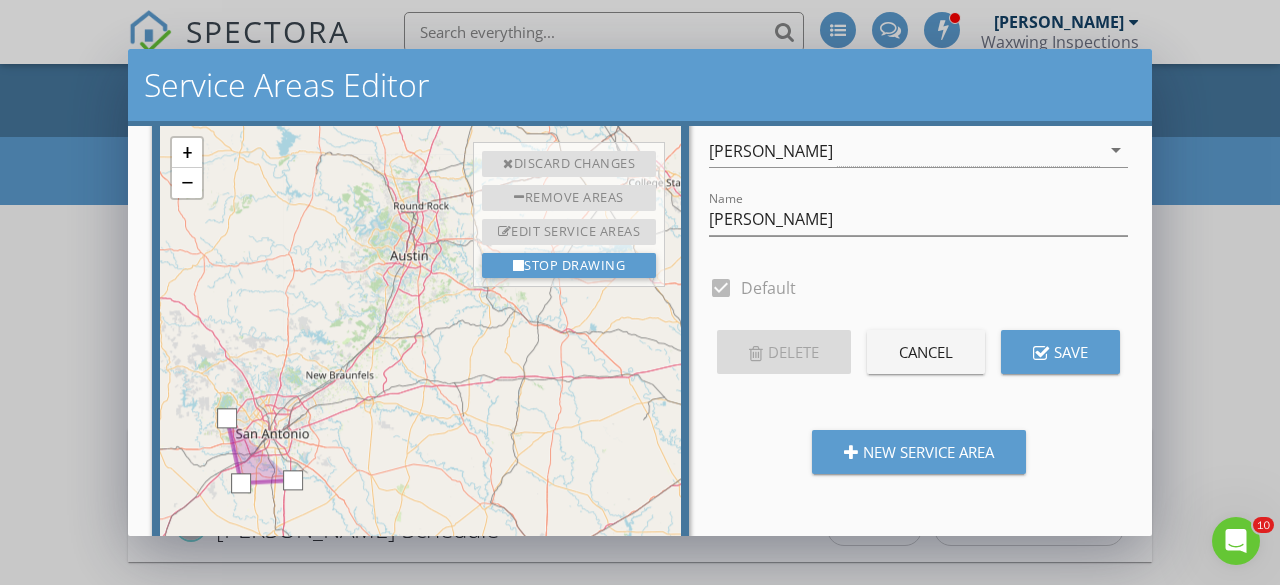 click at bounding box center [511, -119] 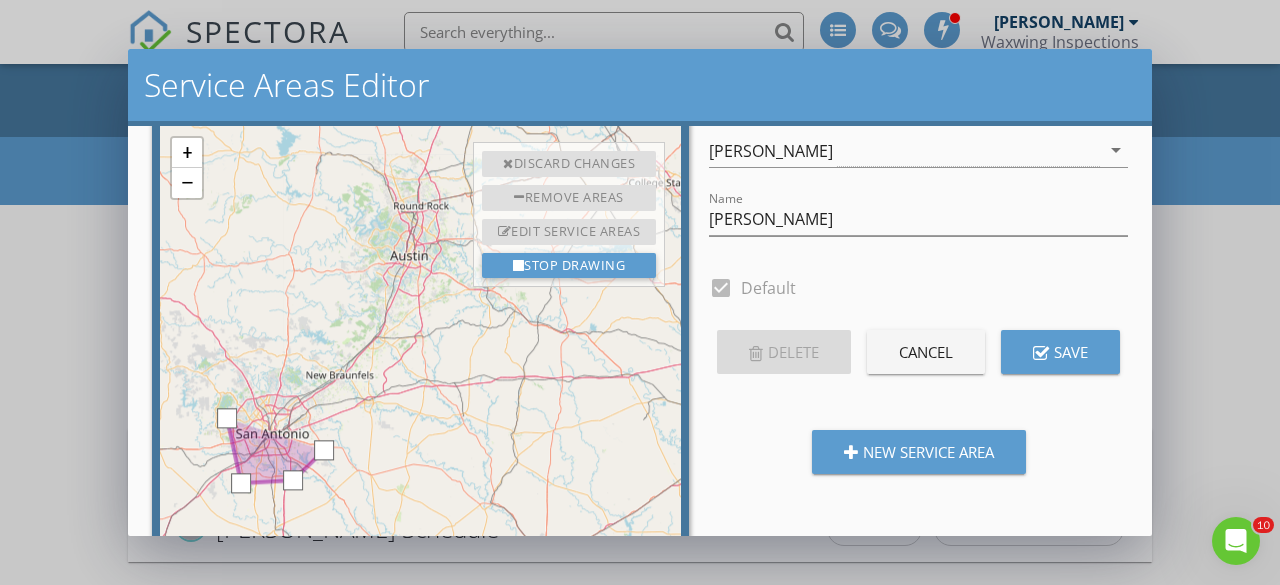 click at bounding box center (511, -119) 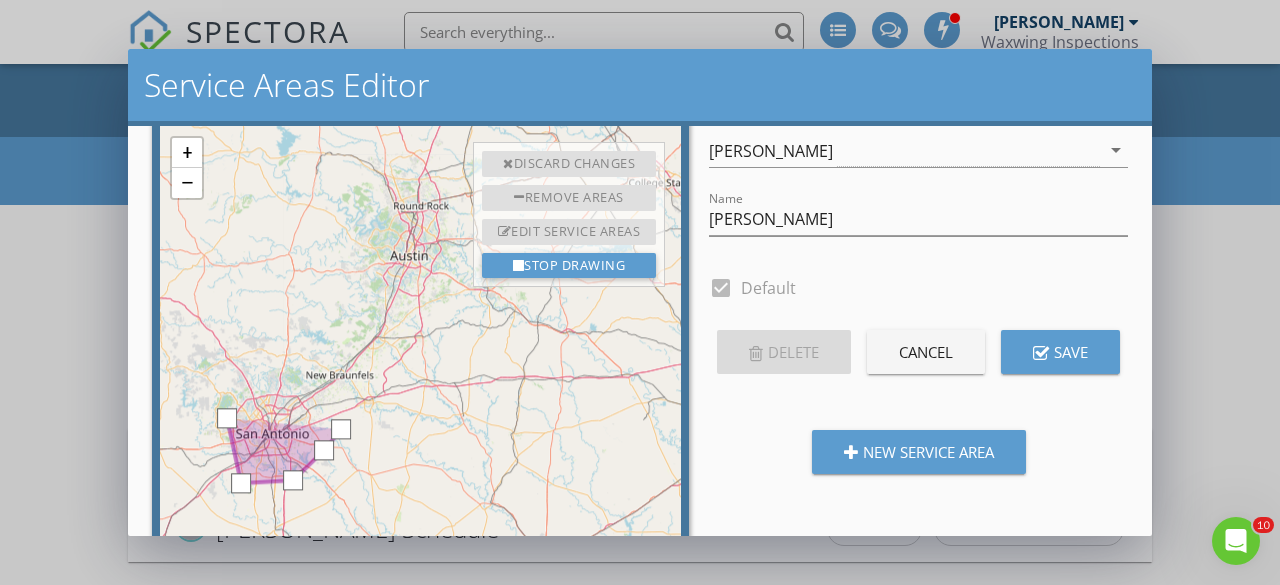 click at bounding box center (511, -119) 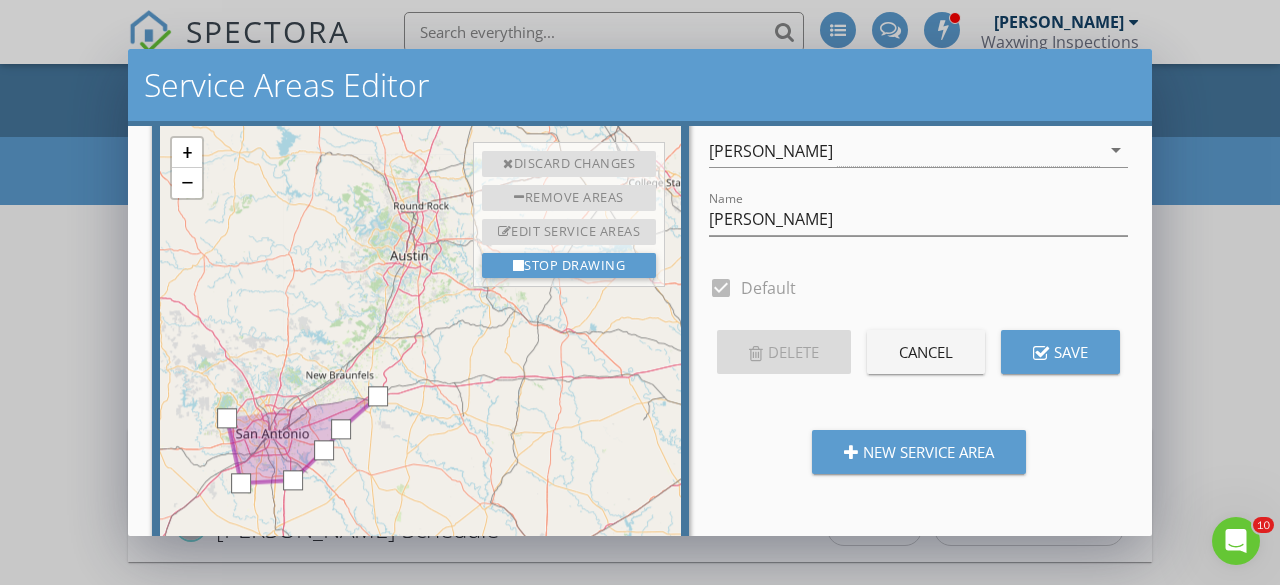 click at bounding box center [511, -119] 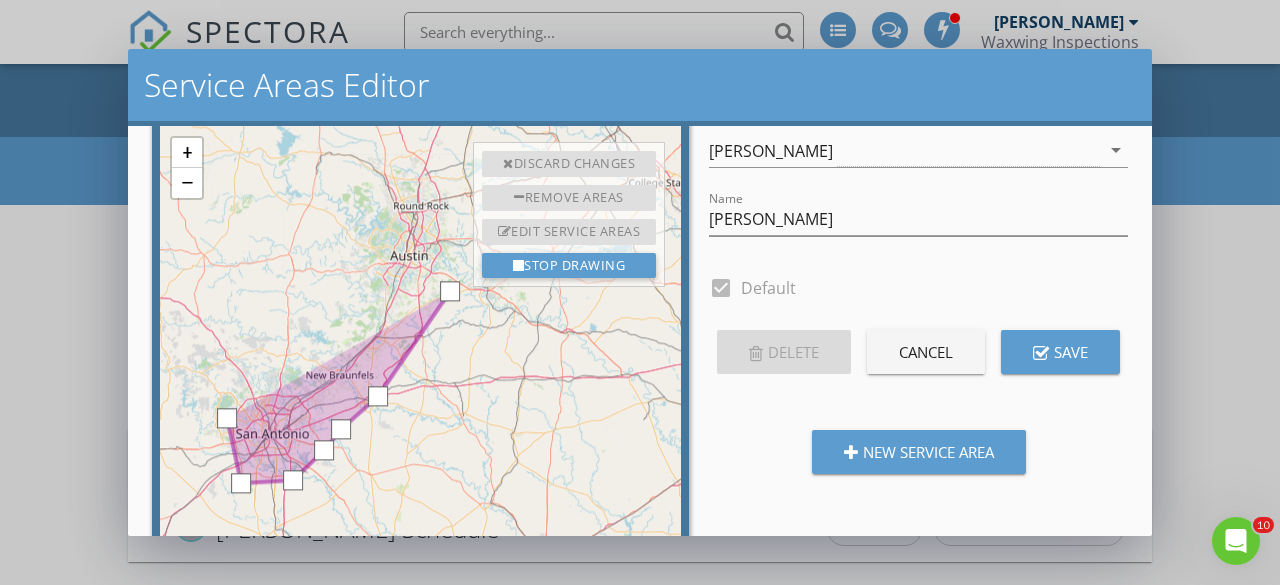 click at bounding box center [511, -119] 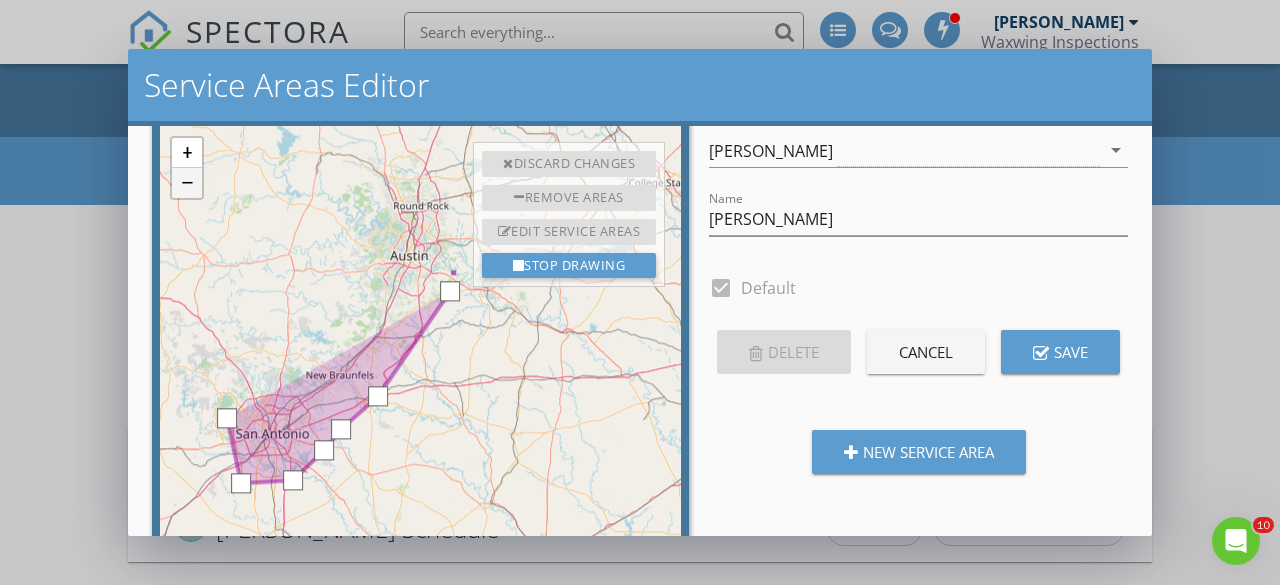 click on "−" at bounding box center (187, 183) 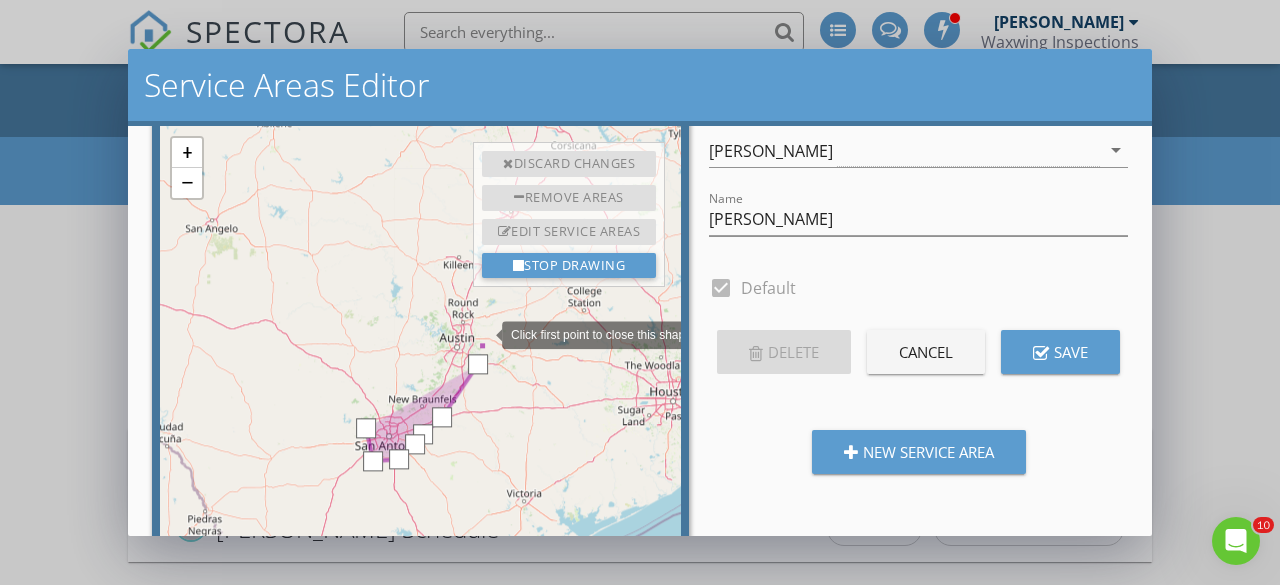 click at bounding box center (511, -119) 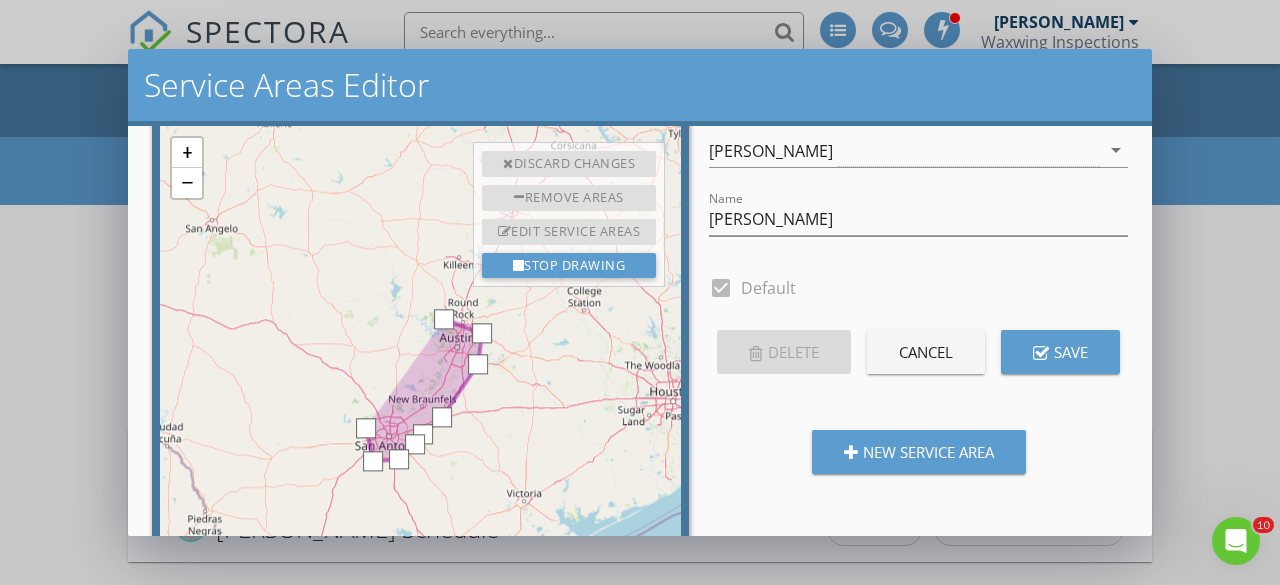 click at bounding box center (511, -119) 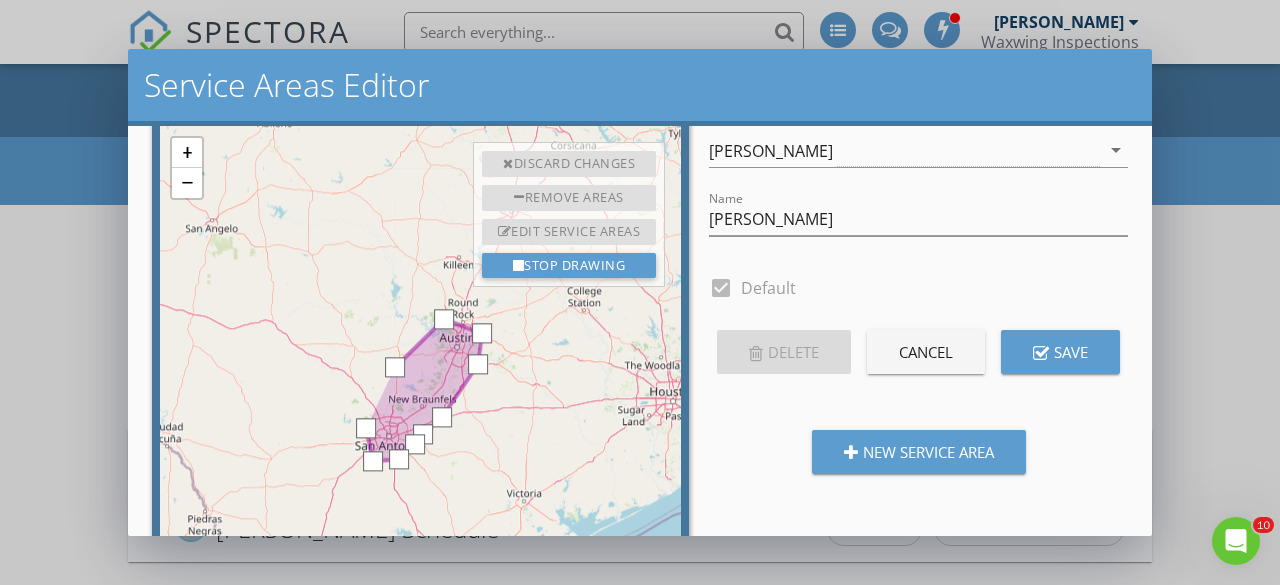 click at bounding box center (511, -119) 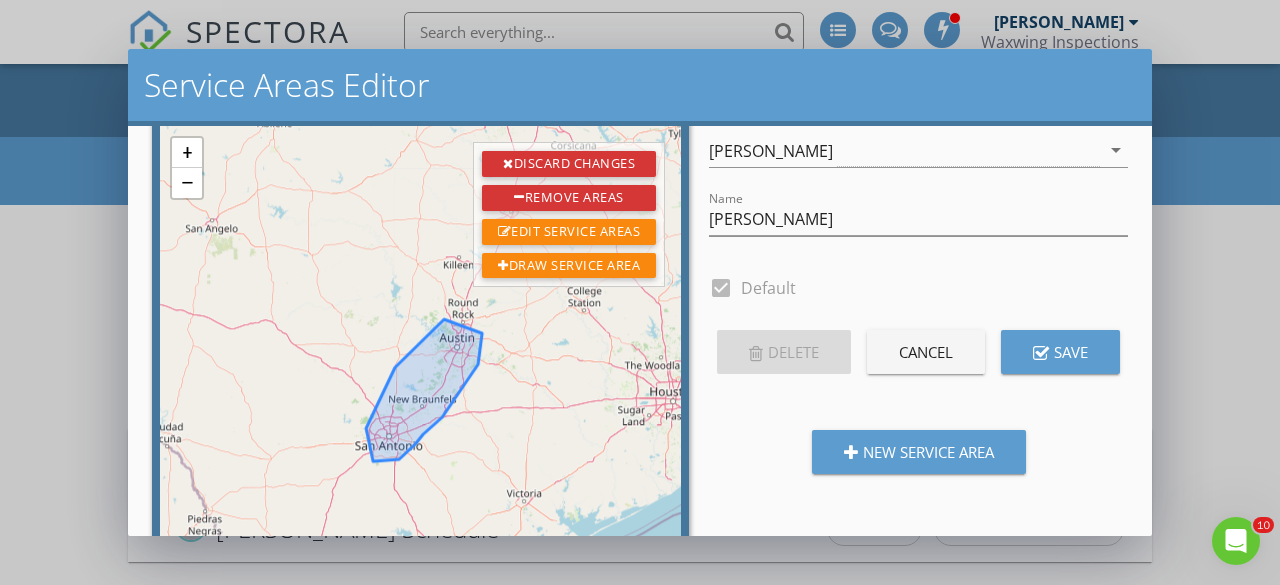 click on "+ − Edit layers Leaflet  | ©  OpenStreetMap  contributors" at bounding box center (420, 438) 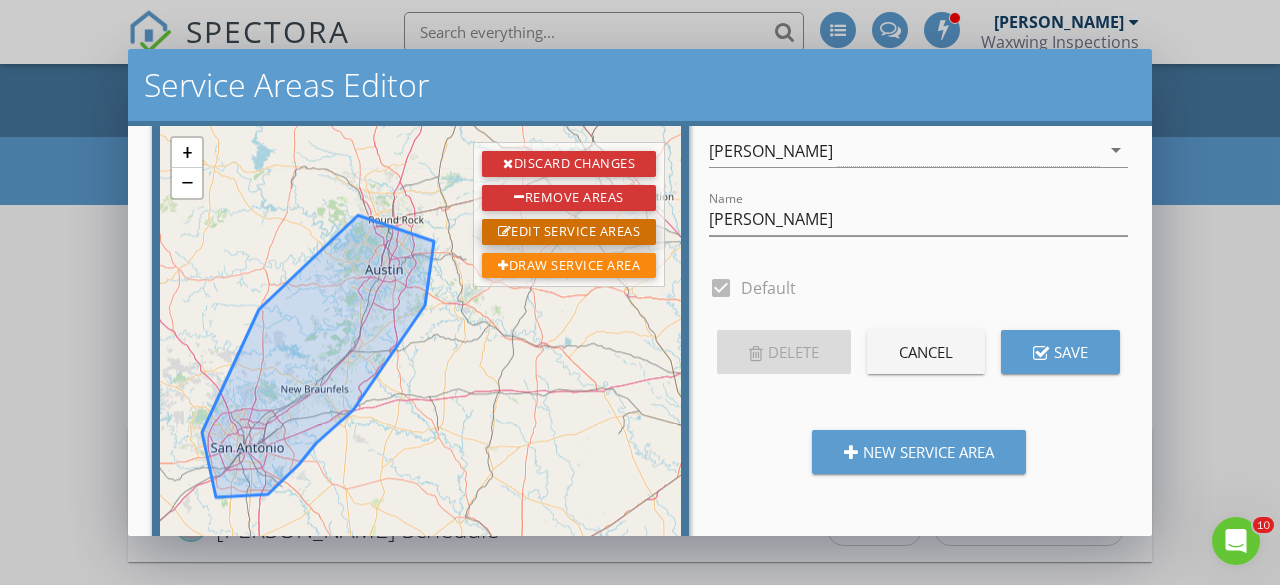 click on "Edit Service Areas" at bounding box center [569, 232] 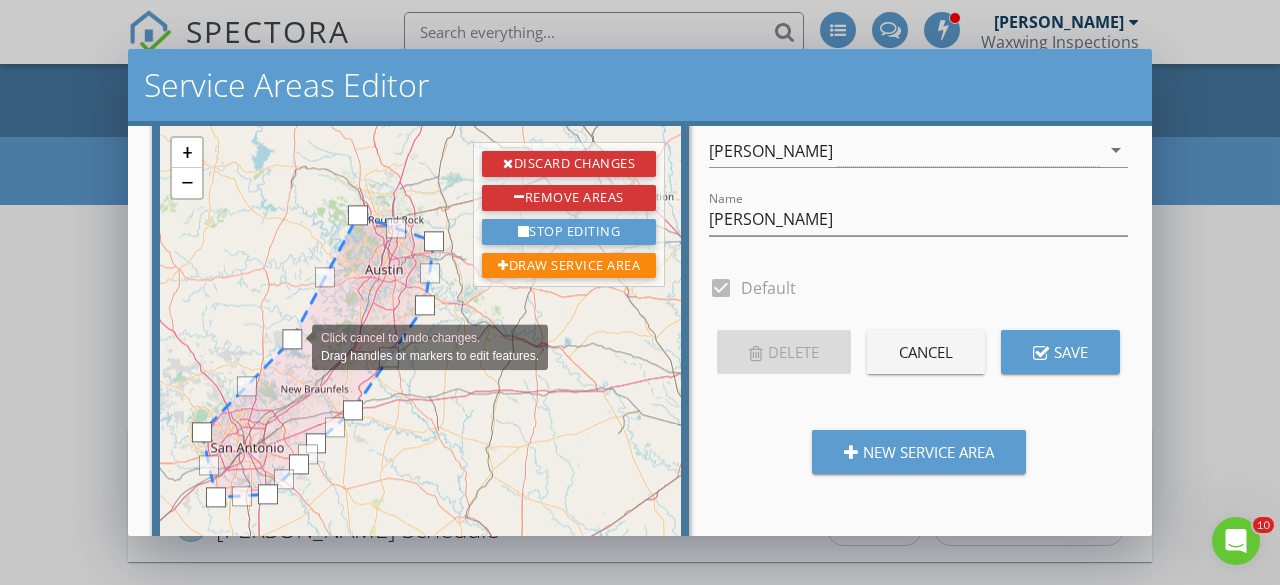 drag, startPoint x: 256, startPoint y: 314, endPoint x: 292, endPoint y: 345, distance: 47.507893 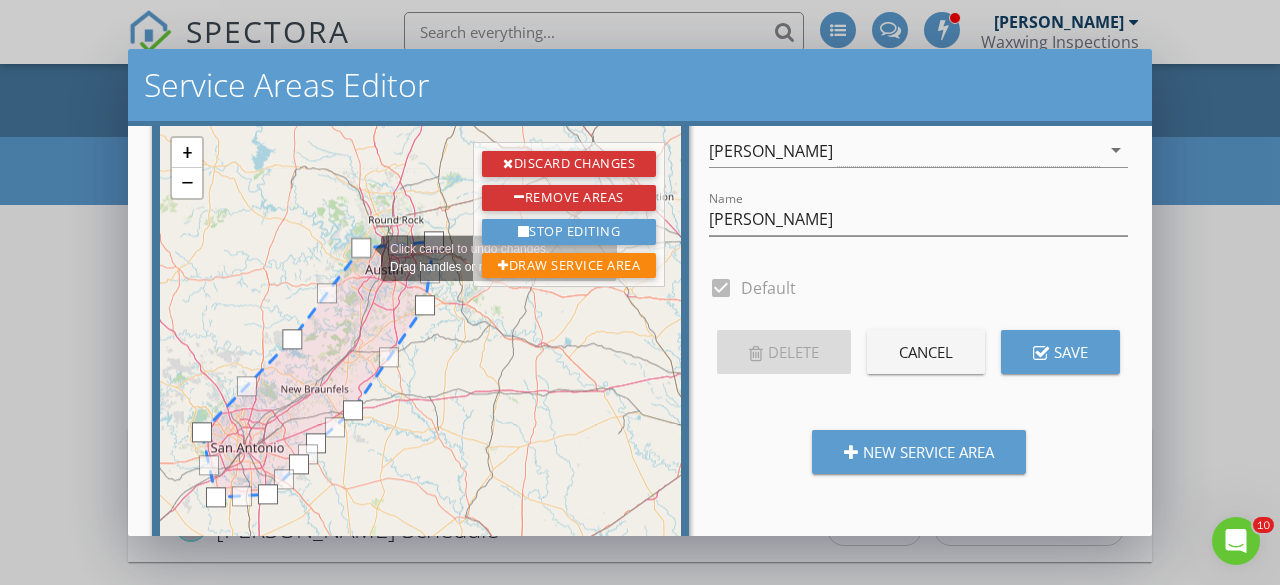 drag, startPoint x: 358, startPoint y: 219, endPoint x: 361, endPoint y: 256, distance: 37.12142 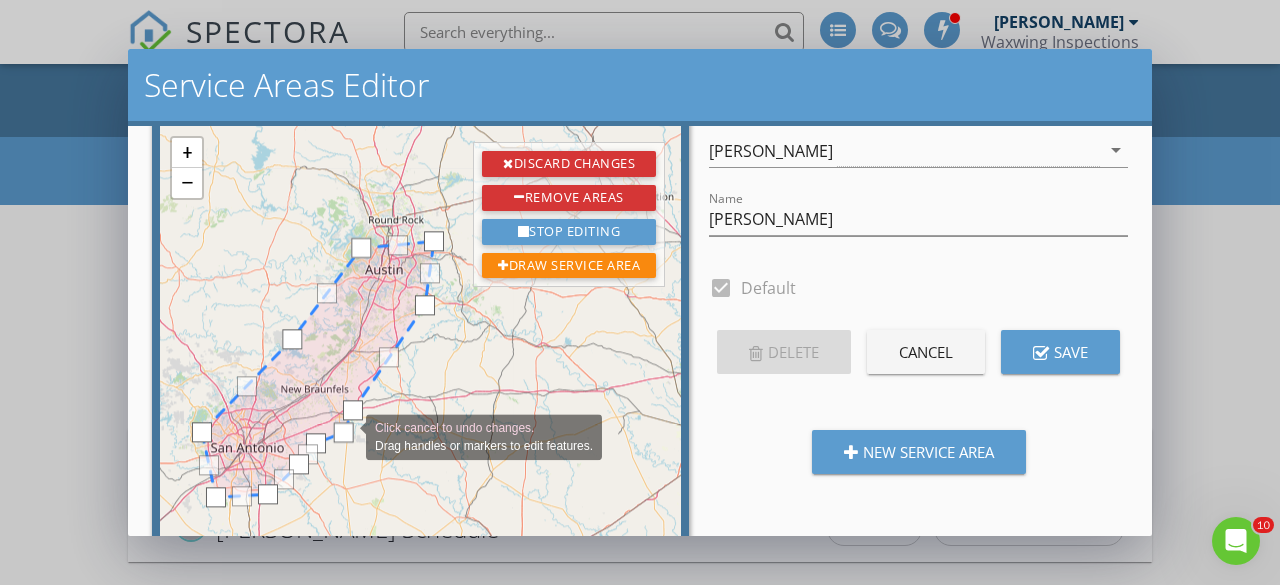 drag, startPoint x: 335, startPoint y: 429, endPoint x: 348, endPoint y: 436, distance: 14.764823 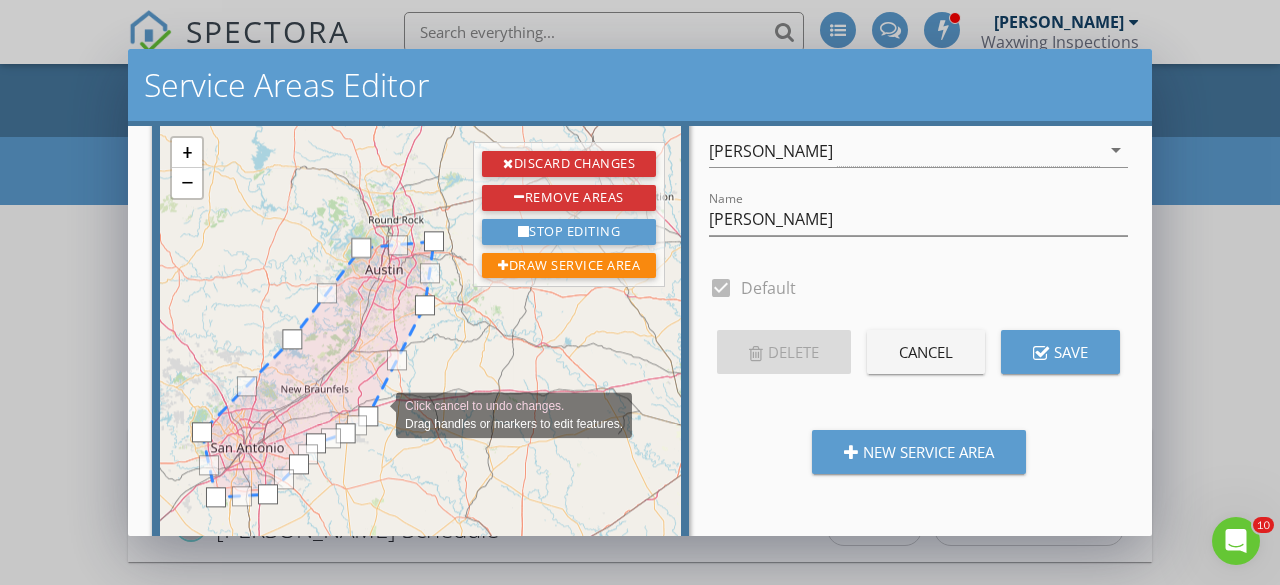 drag, startPoint x: 358, startPoint y: 407, endPoint x: 376, endPoint y: 413, distance: 18.973665 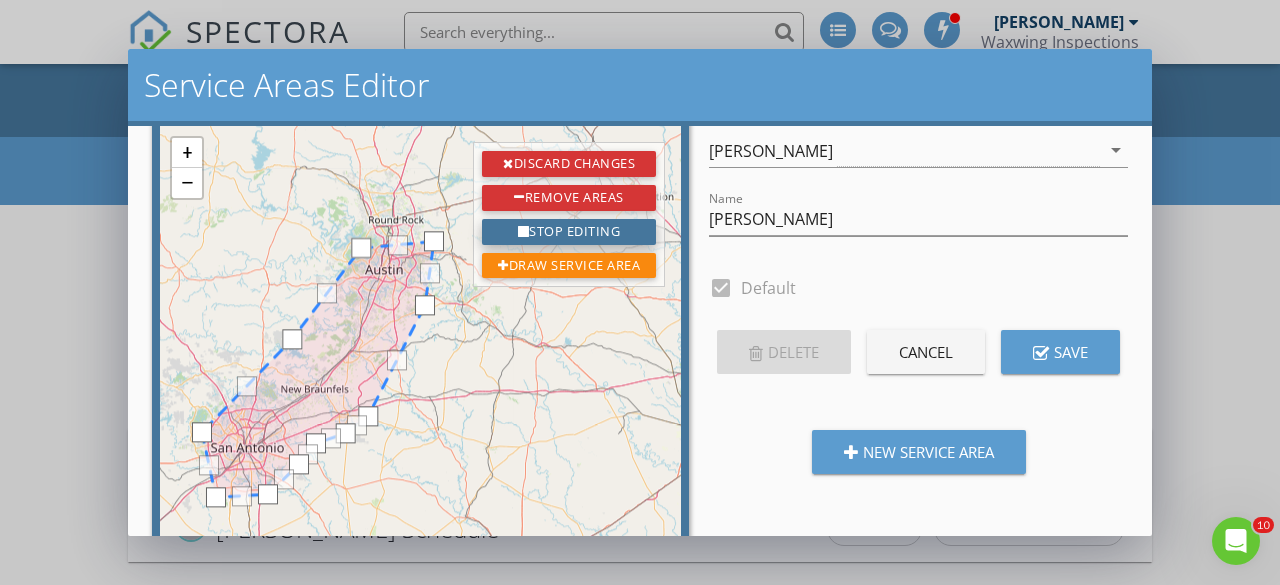 click on "Stop Editing" at bounding box center [569, 232] 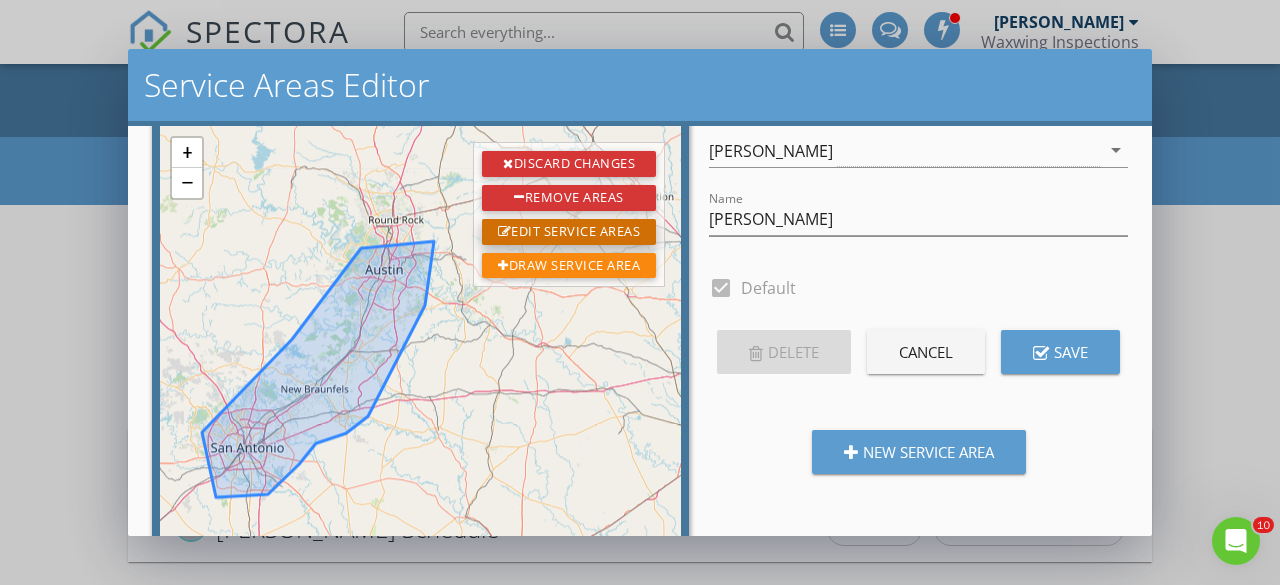 click on "Edit Service Areas" at bounding box center (569, 232) 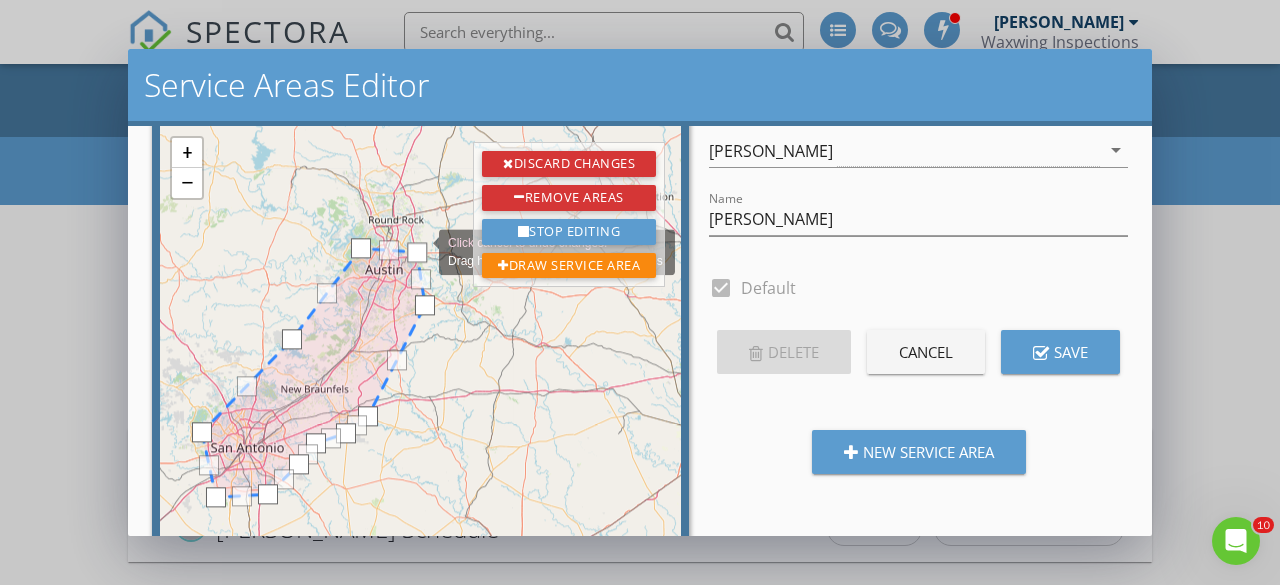 drag, startPoint x: 437, startPoint y: 236, endPoint x: 419, endPoint y: 250, distance: 22.803509 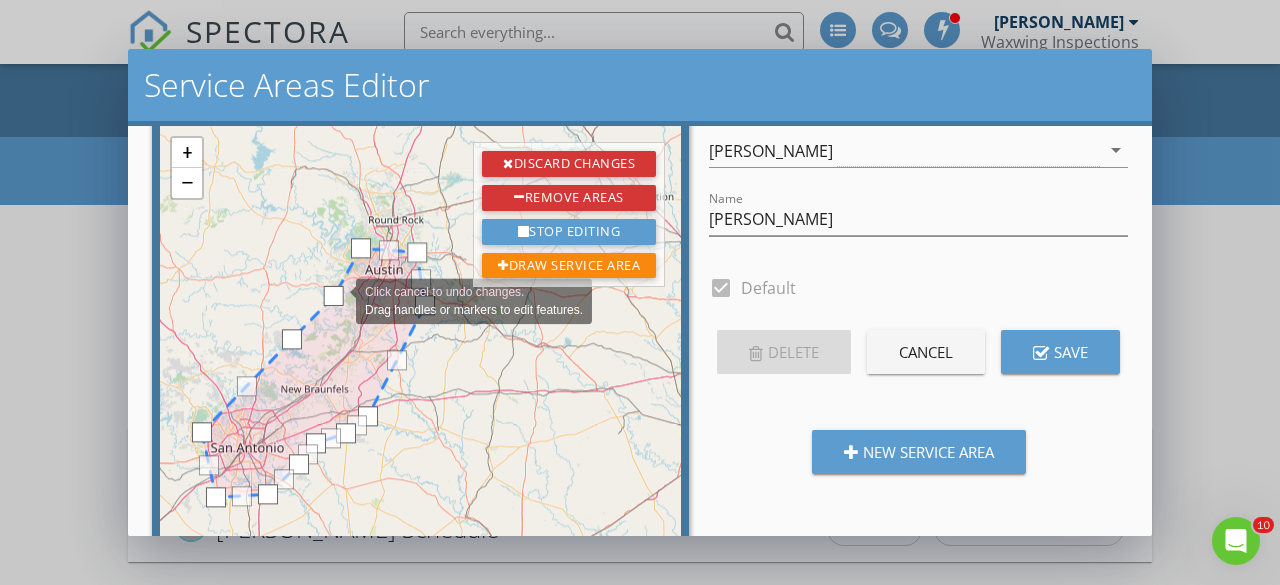 click at bounding box center [334, 296] 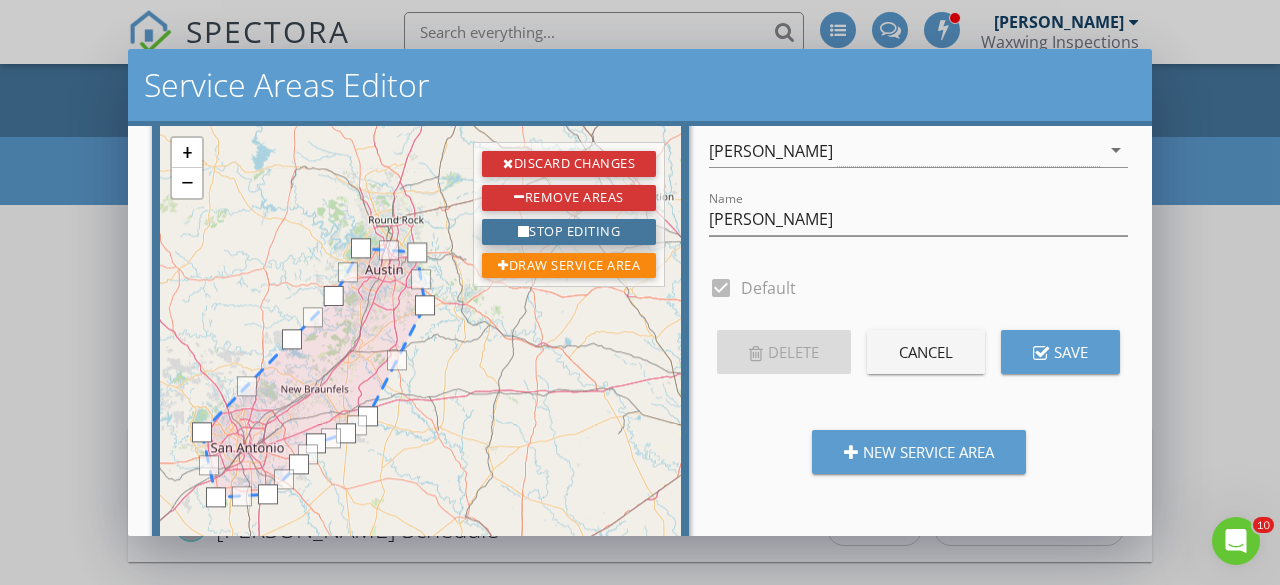 click on "Stop Editing" at bounding box center (569, 232) 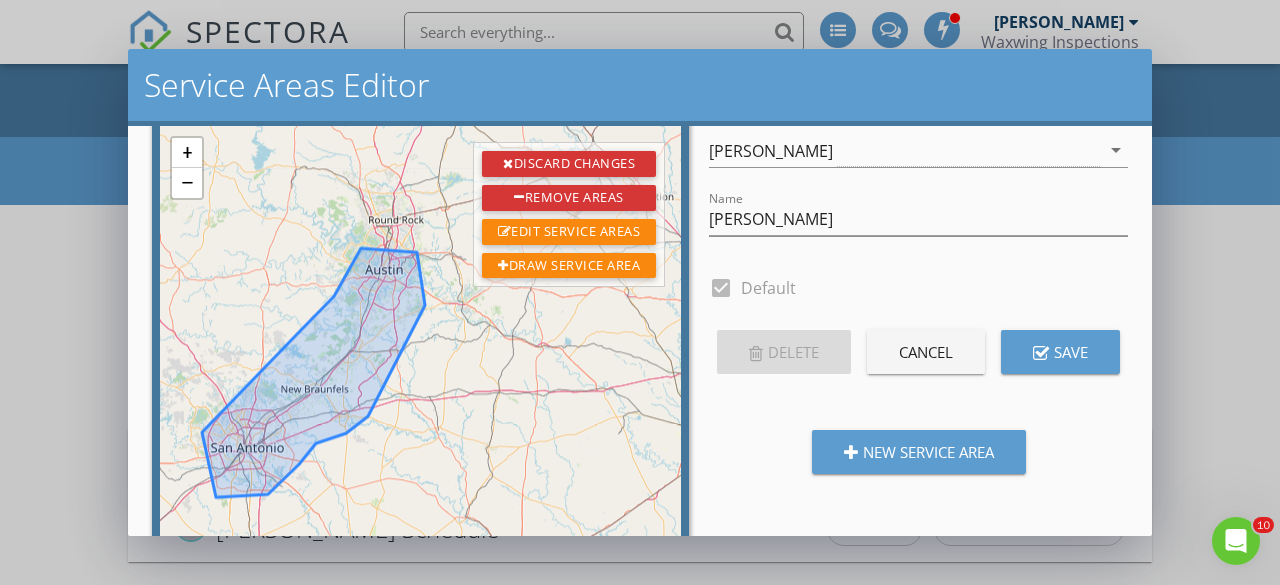 click on "Save" at bounding box center [1060, 352] 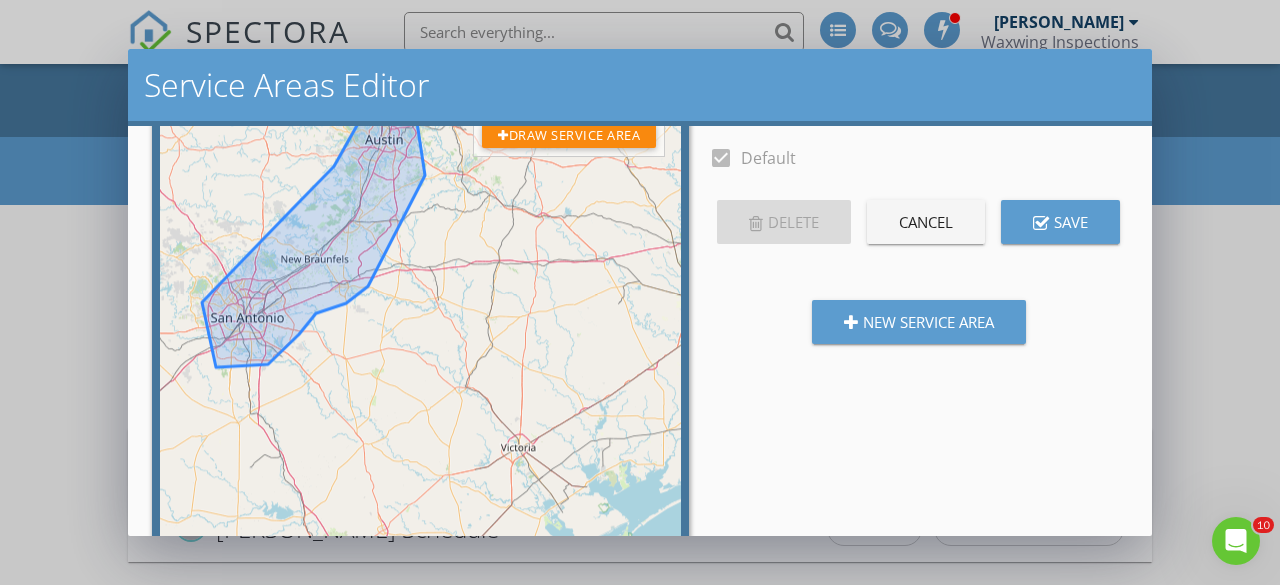 scroll, scrollTop: 0, scrollLeft: 0, axis: both 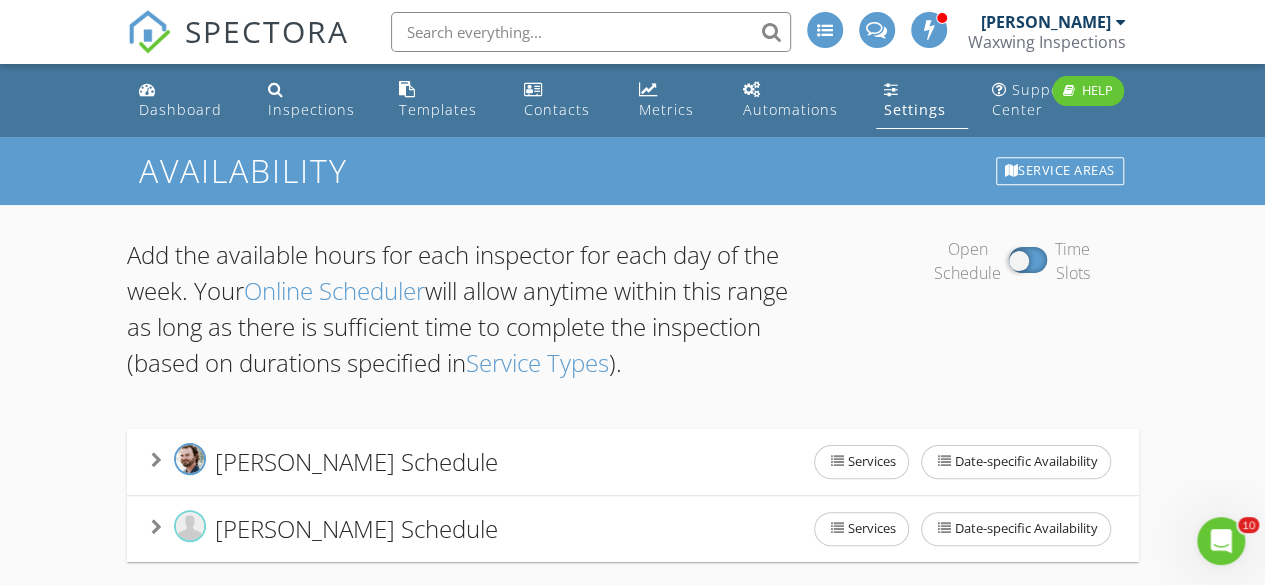 click at bounding box center (632, 292) 